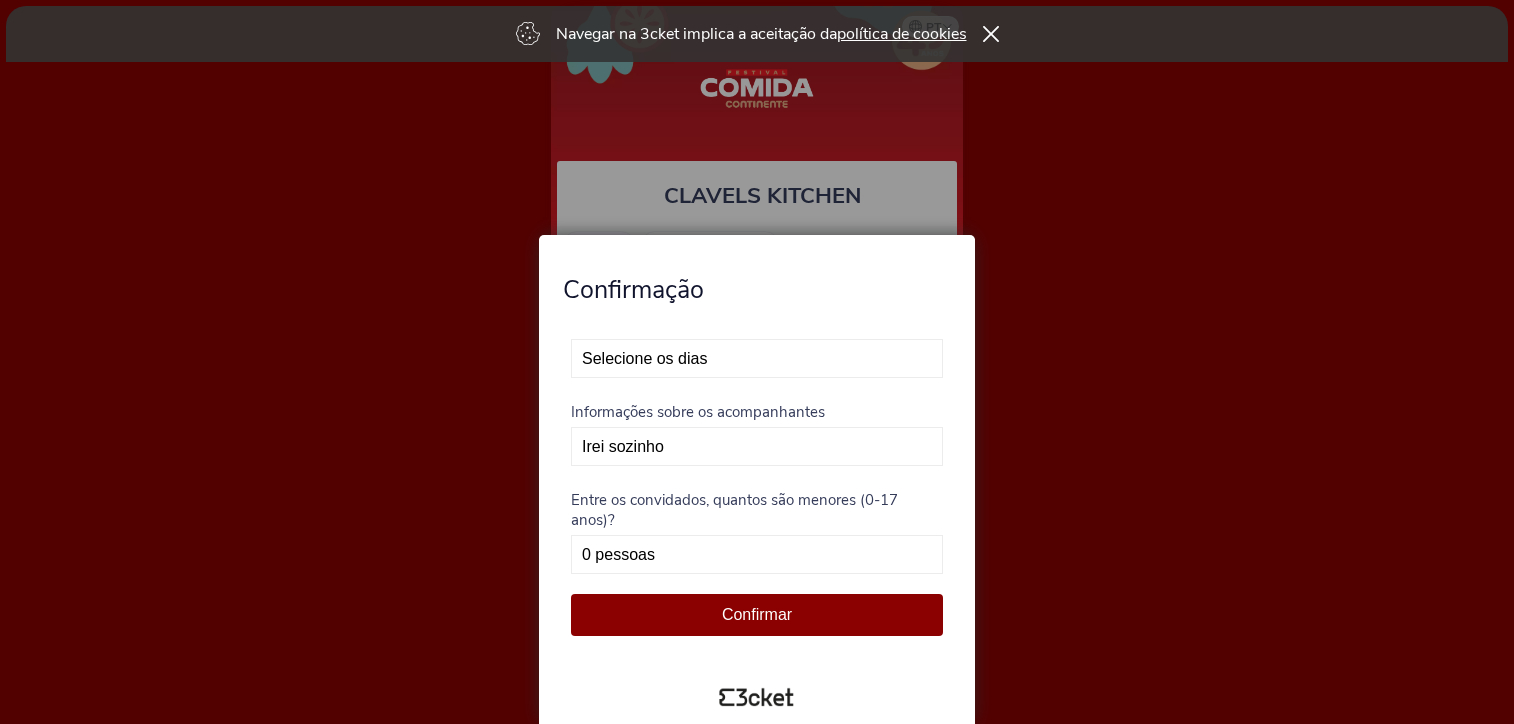 scroll, scrollTop: 0, scrollLeft: 0, axis: both 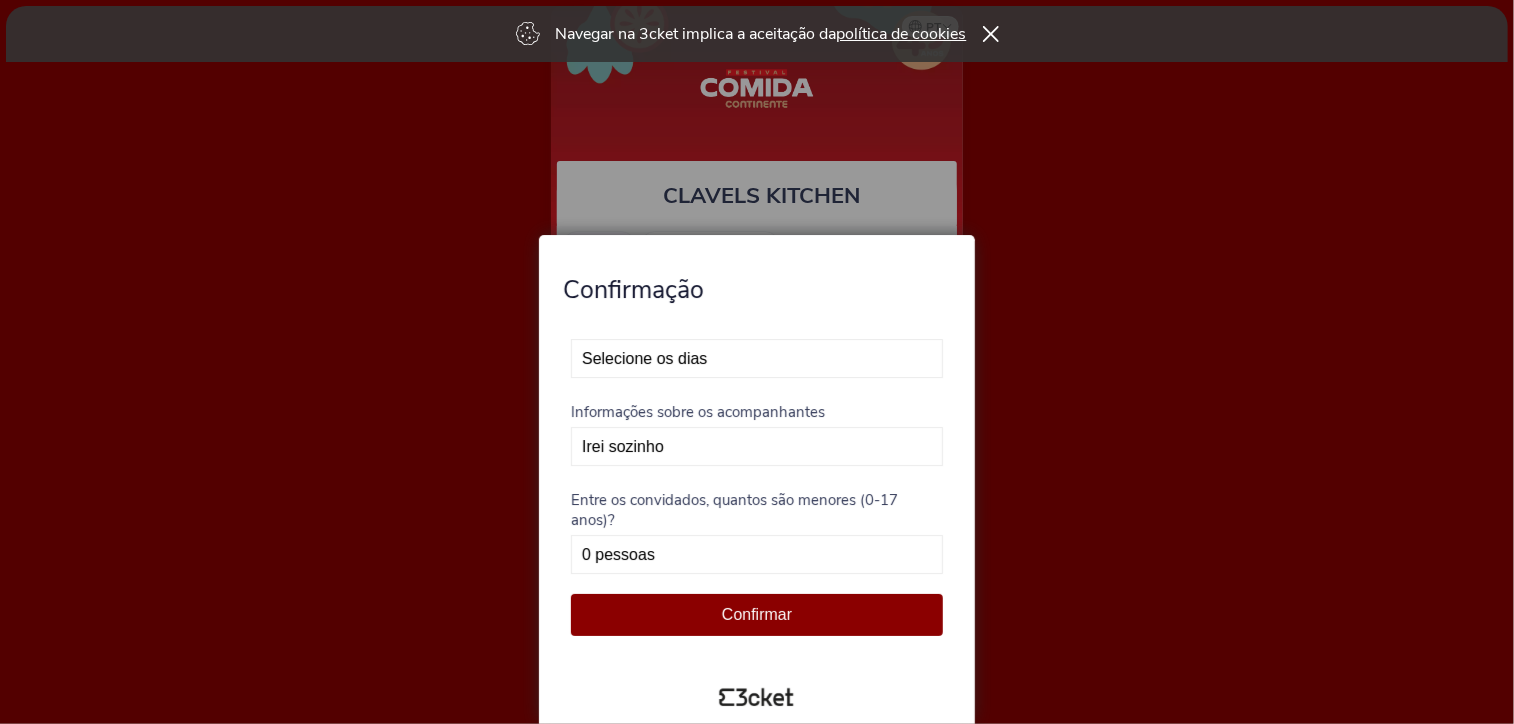 click on "Selecione os dias
Não vou poder estar presente
Exclusivo dia 12 - Esgotado
Exclusivo dia 13" at bounding box center [757, 358] 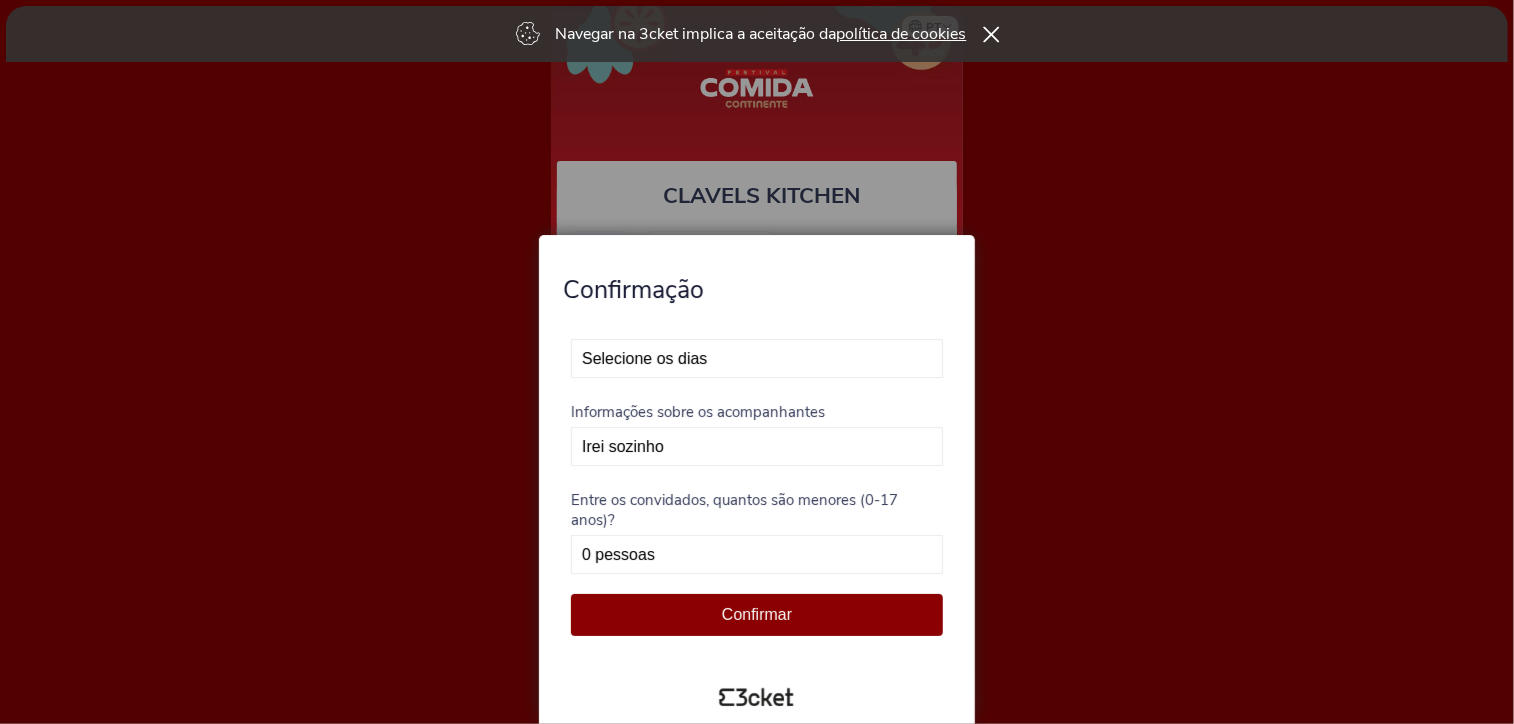 click 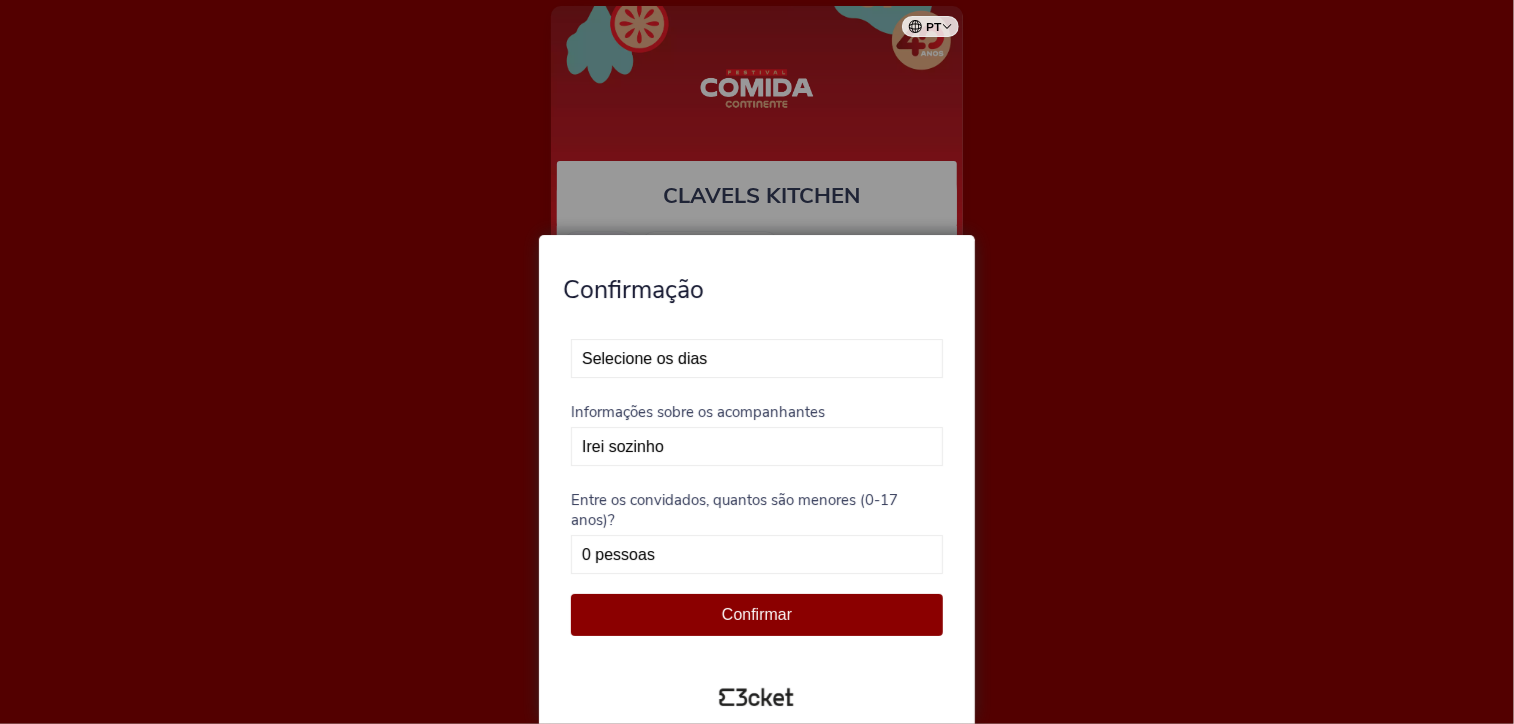 click at bounding box center (757, 362) 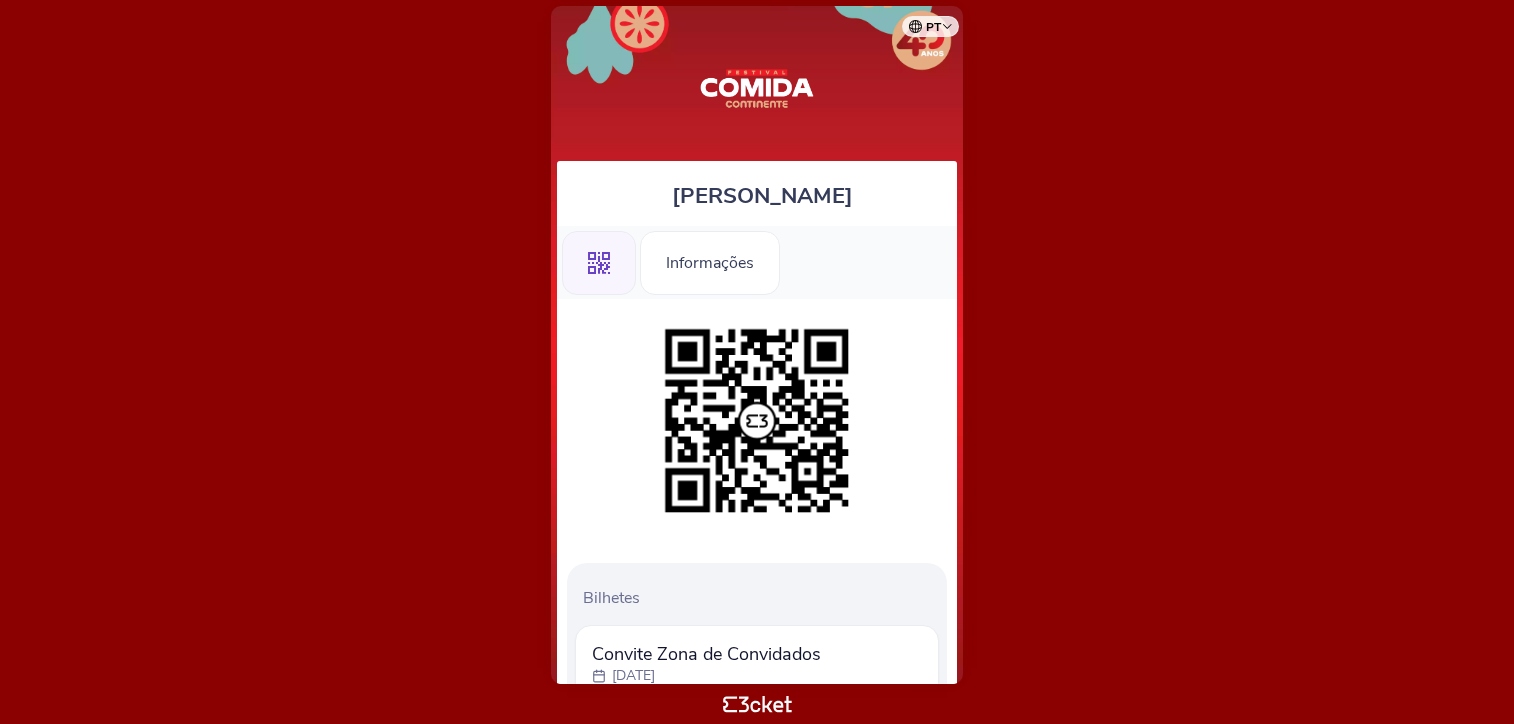 scroll, scrollTop: 0, scrollLeft: 0, axis: both 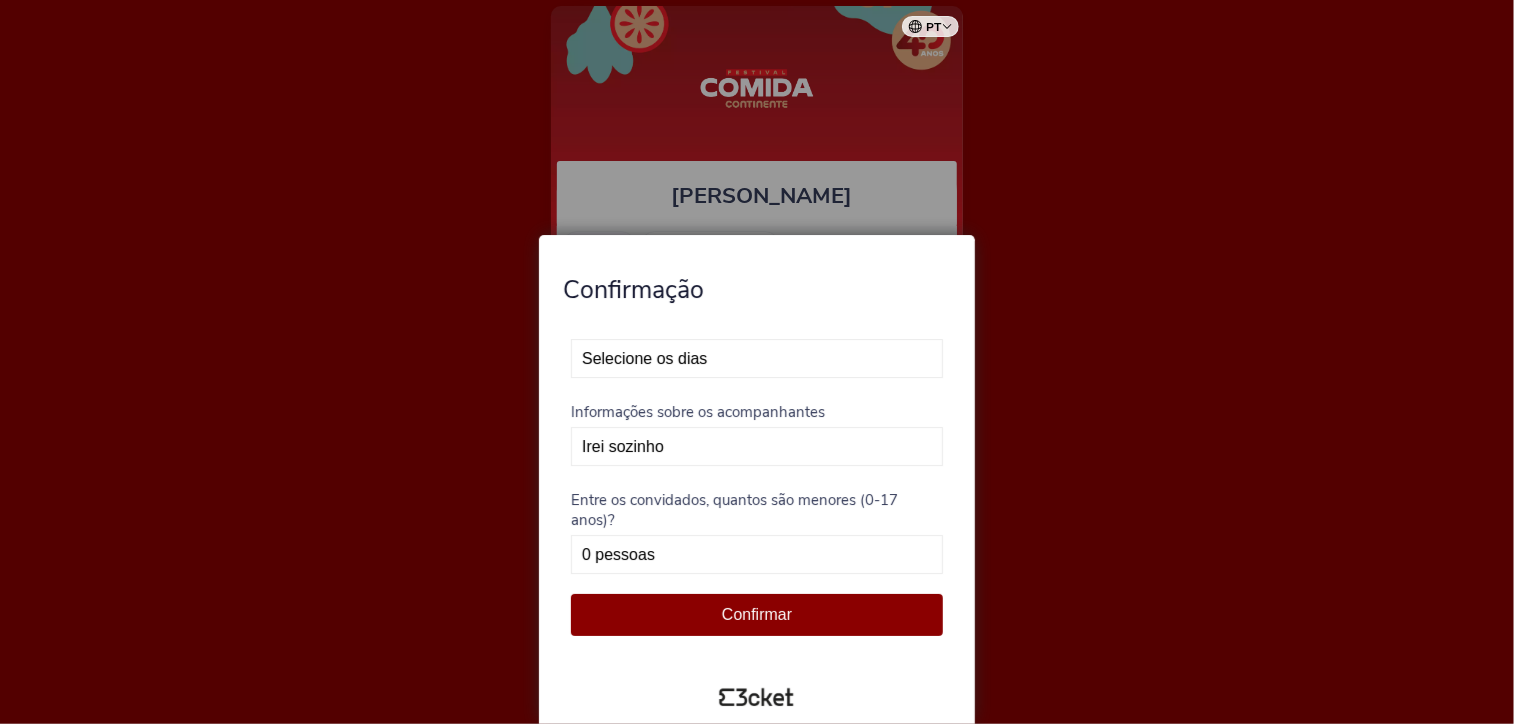 click on "Selecione os dias
Não vou poder estar presente
Exclusivo dia 12 - Esgotado
Exclusivo dia 13" at bounding box center (757, 358) 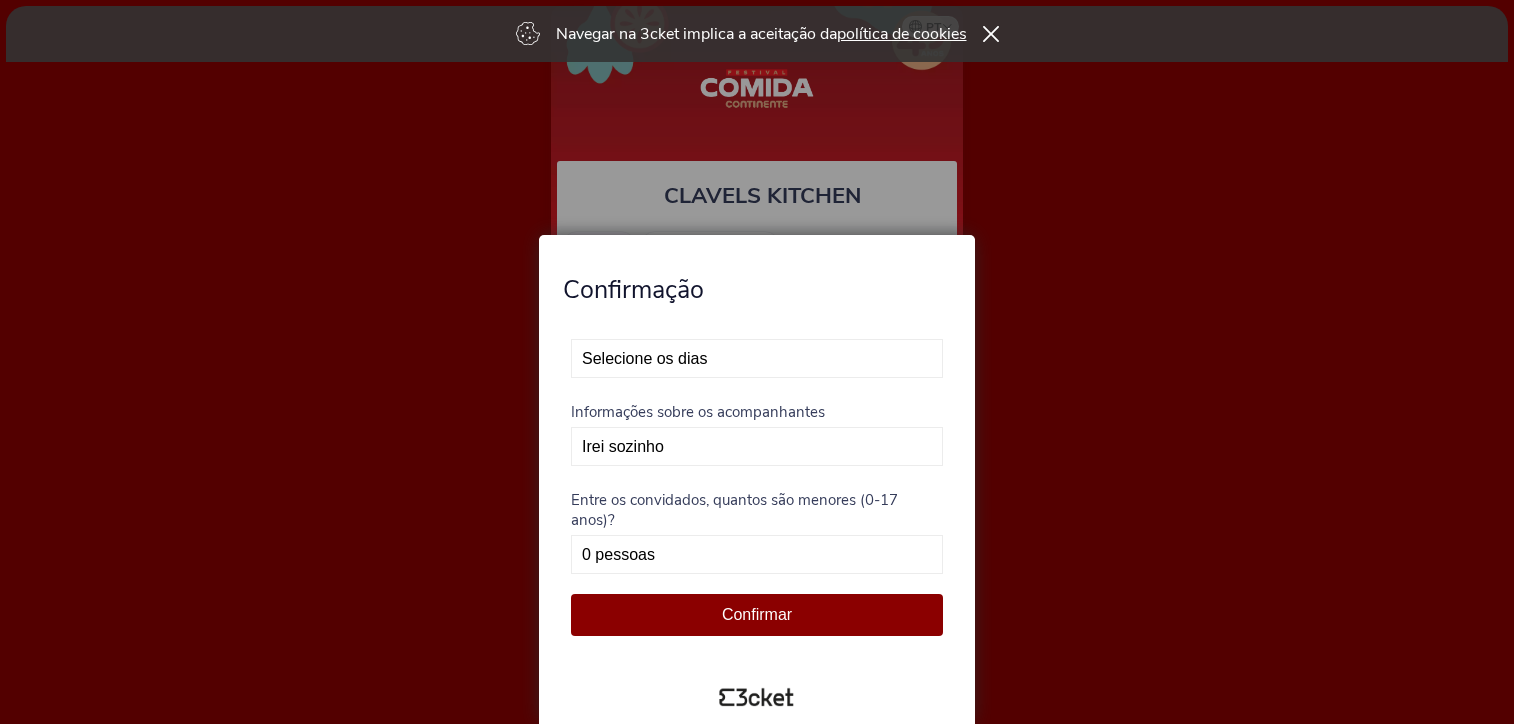 scroll, scrollTop: 0, scrollLeft: 0, axis: both 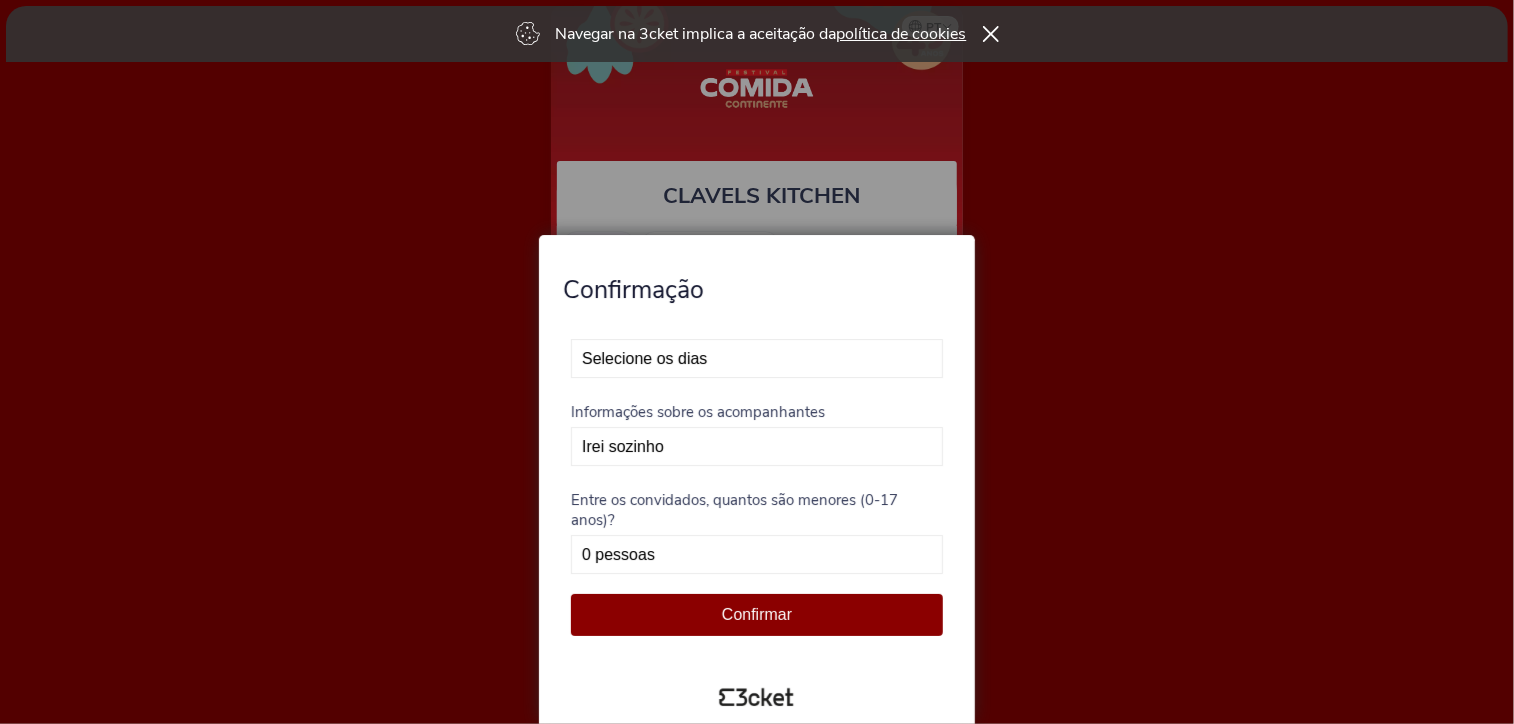 click on "Selecione os dias
Não vou poder estar presente
Exclusivo dia 12 - Esgotado
Exclusivo dia 13" at bounding box center [757, 358] 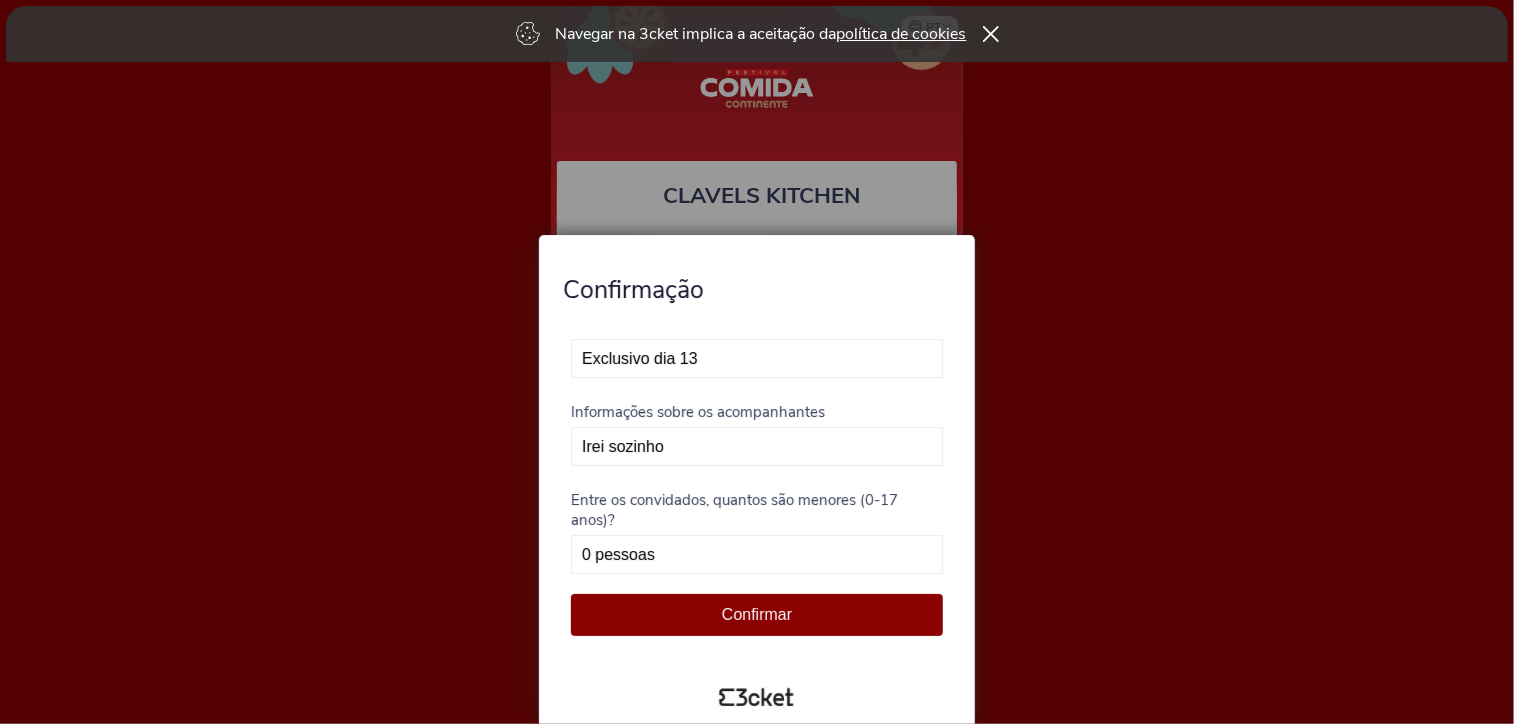 click on "Selecione os dias
Não vou poder estar presente
Exclusivo dia 12 - Esgotado
Exclusivo dia 13" at bounding box center (757, 358) 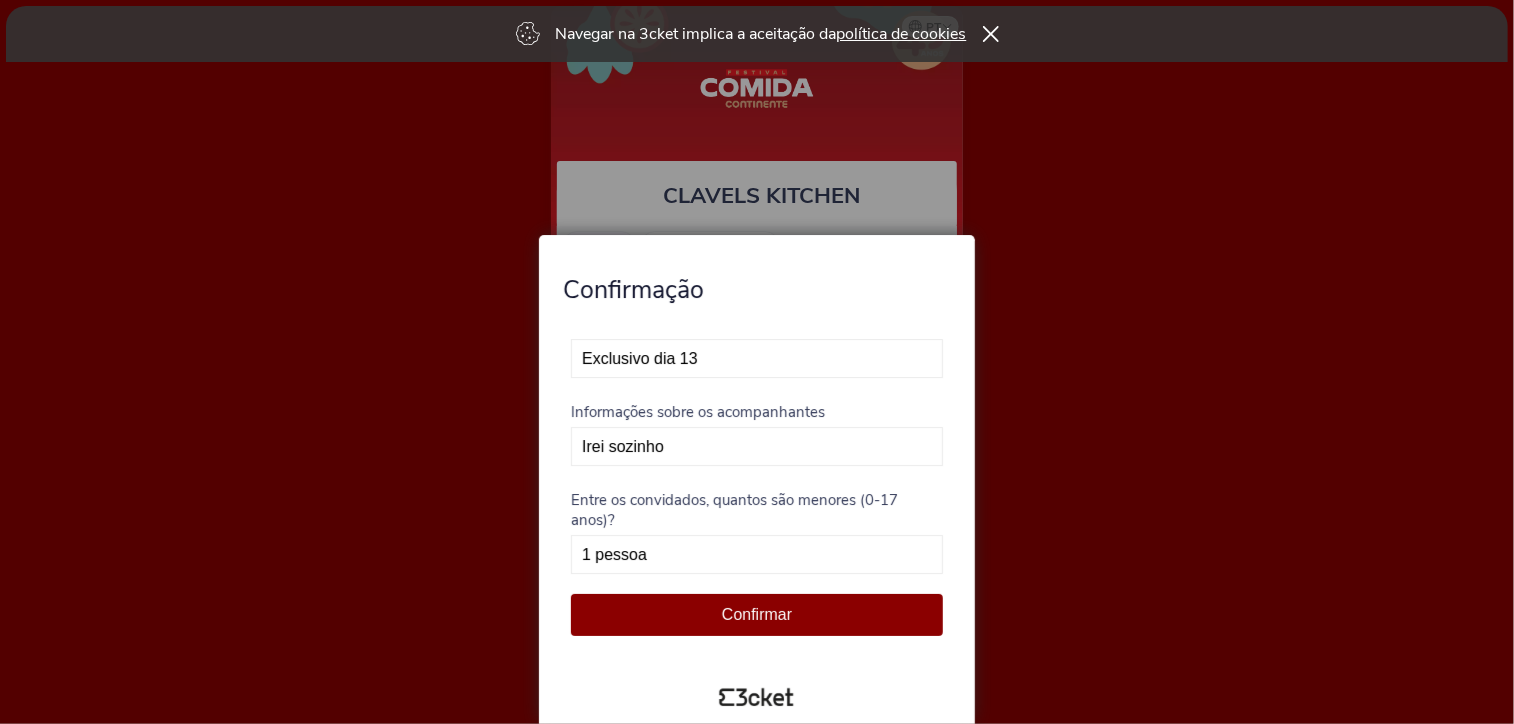 click on "Irei sozinho
Eu + 1 convidado" at bounding box center [757, 446] 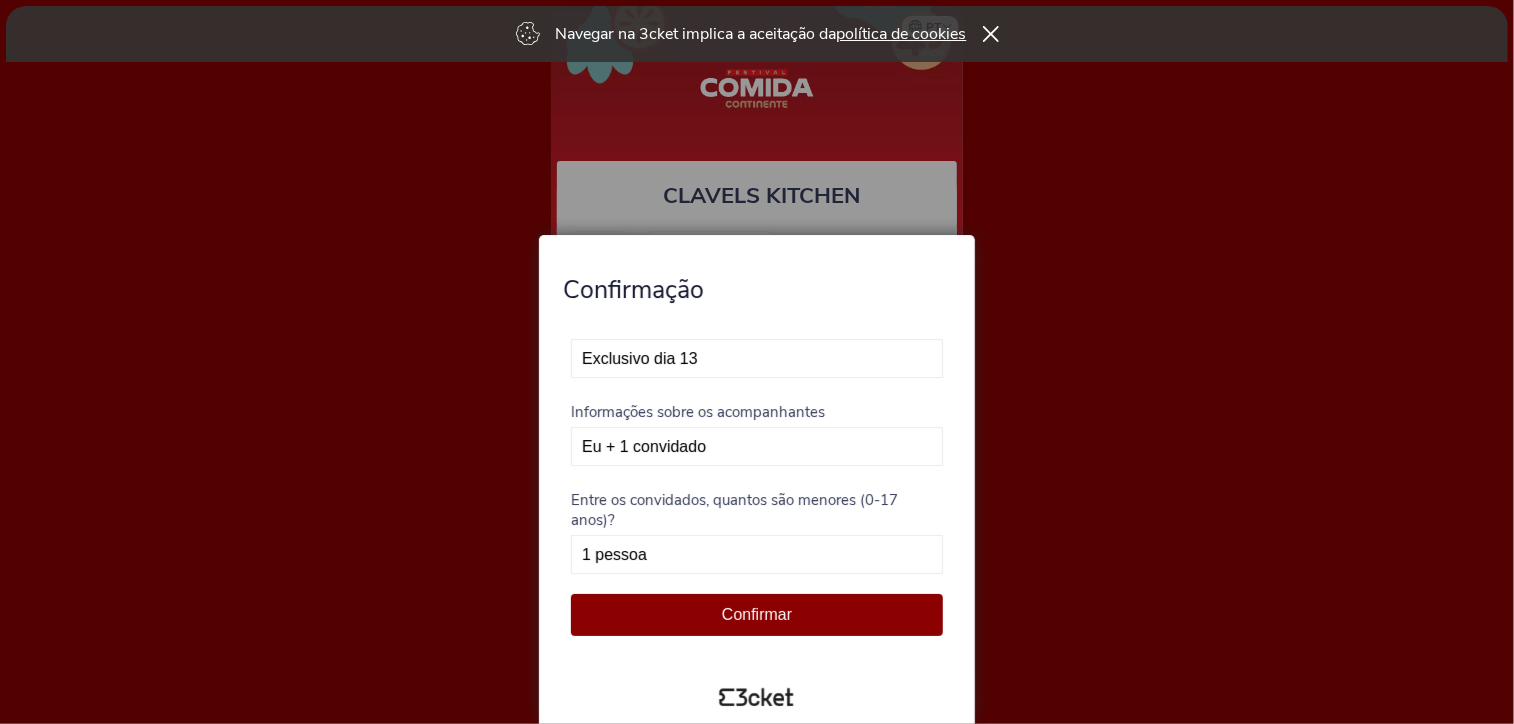 click on "Irei sozinho
Eu + 1 convidado" at bounding box center [757, 446] 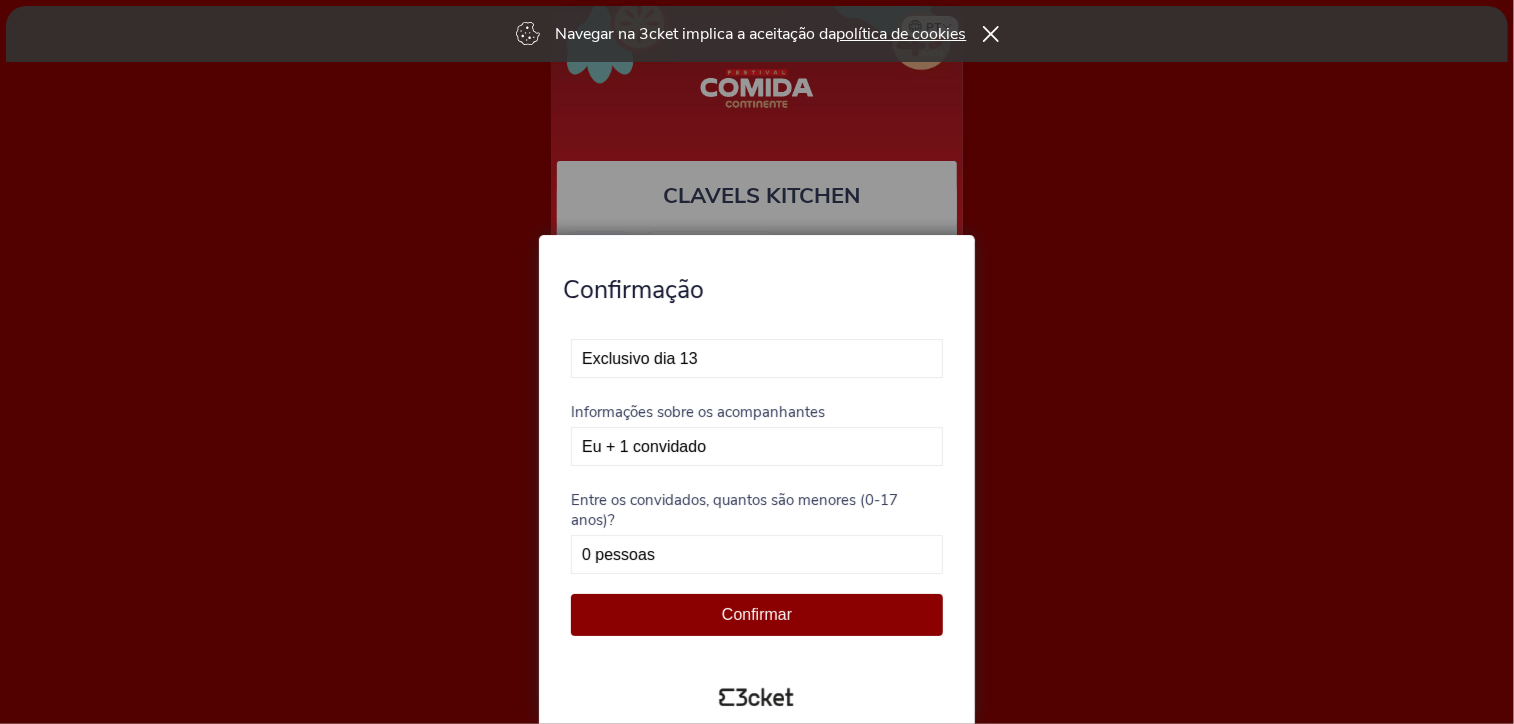 click on "Confirmar" at bounding box center [757, 615] 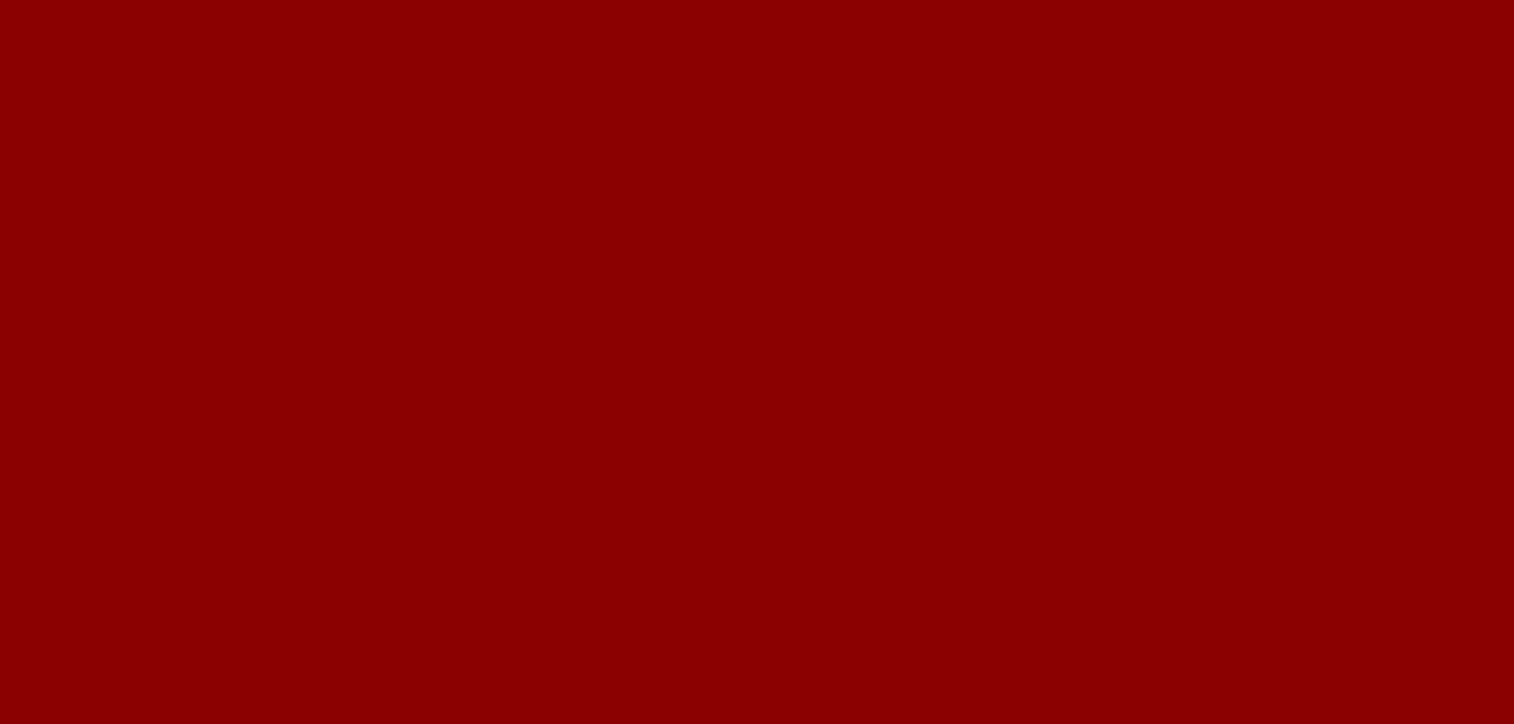 scroll, scrollTop: 0, scrollLeft: 0, axis: both 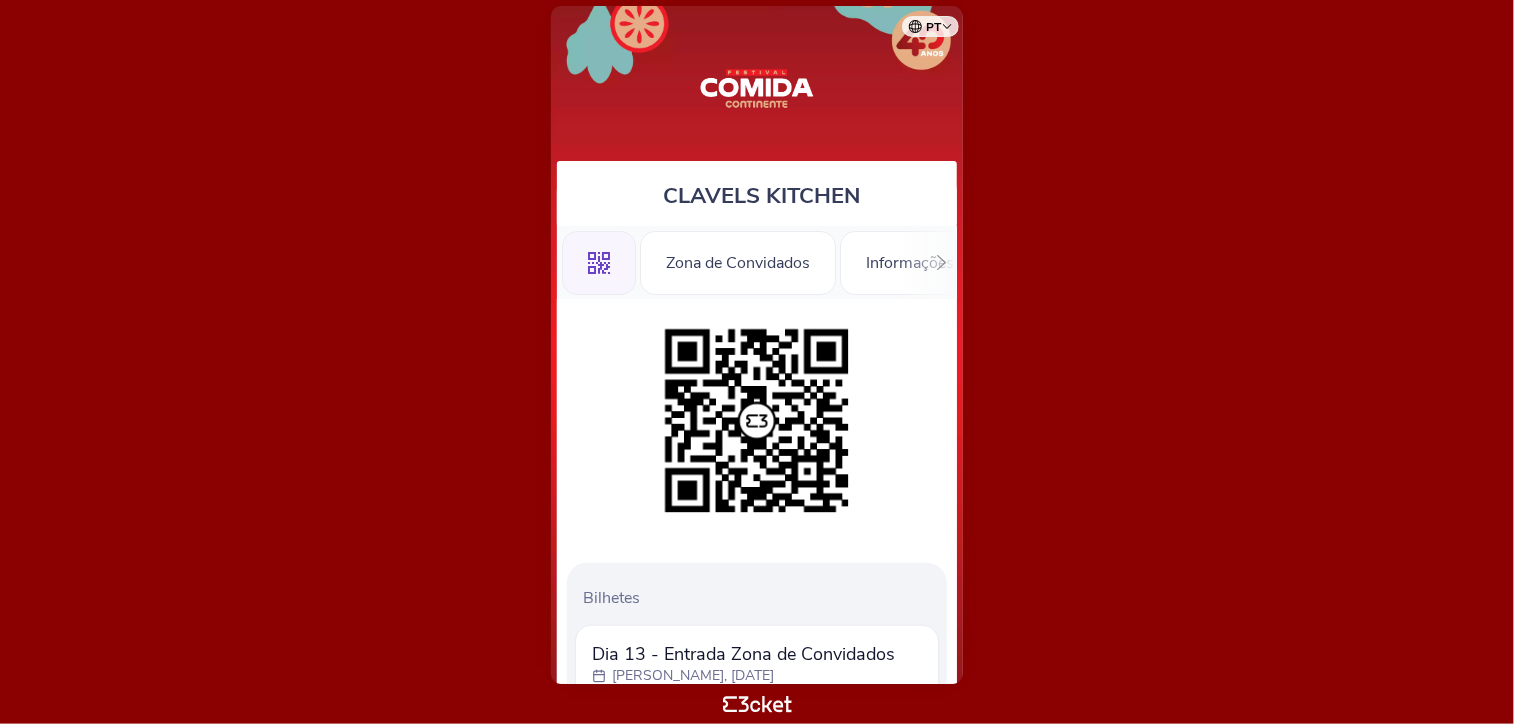 click on "pt
Português ([GEOGRAPHIC_DATA])
English
Español
Catalan
[DEMOGRAPHIC_DATA]
CLAVELS KITCHEN
.st0{fill-rule:evenodd;clip-rule:evenodd;}
Zona de Convidados
Informações" at bounding box center [757, 362] 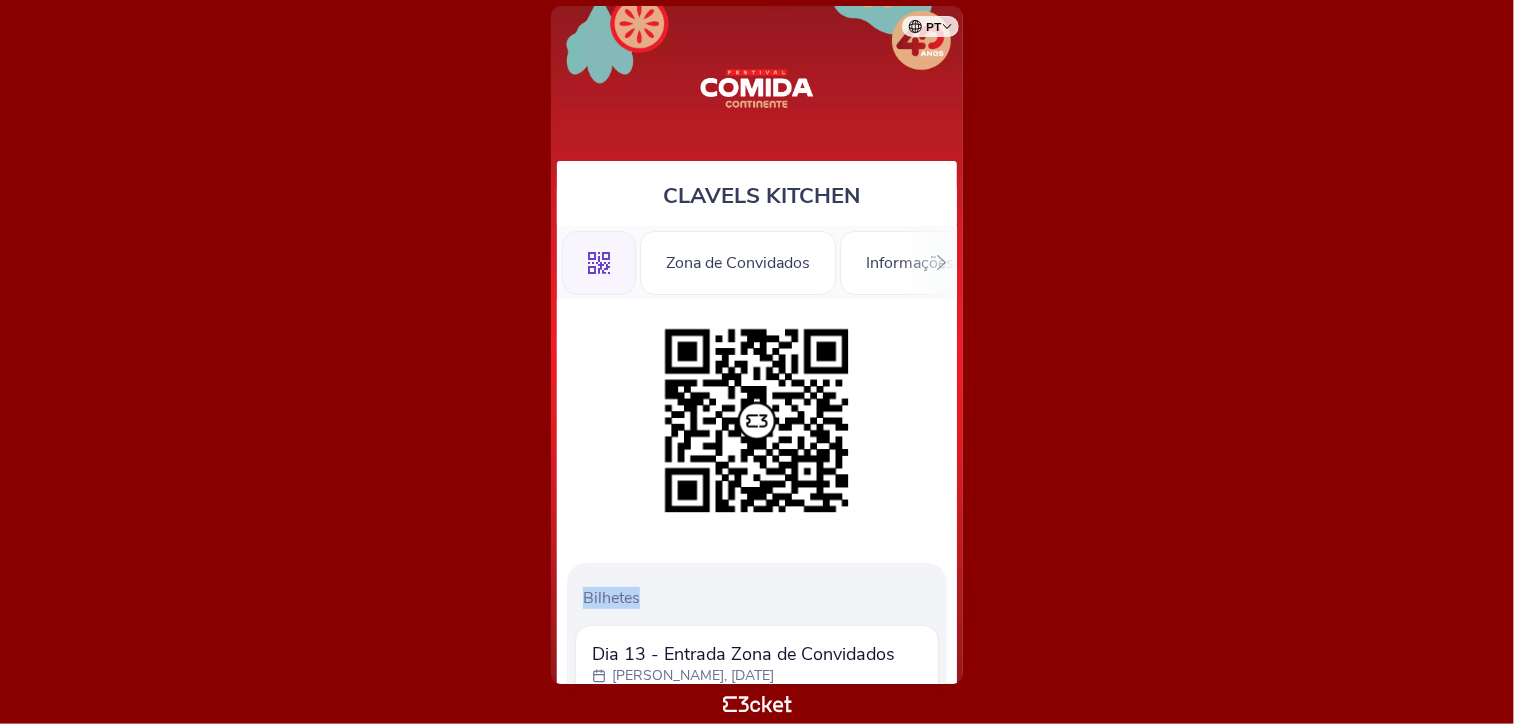 drag, startPoint x: 756, startPoint y: 554, endPoint x: 778, endPoint y: 483, distance: 74.330345 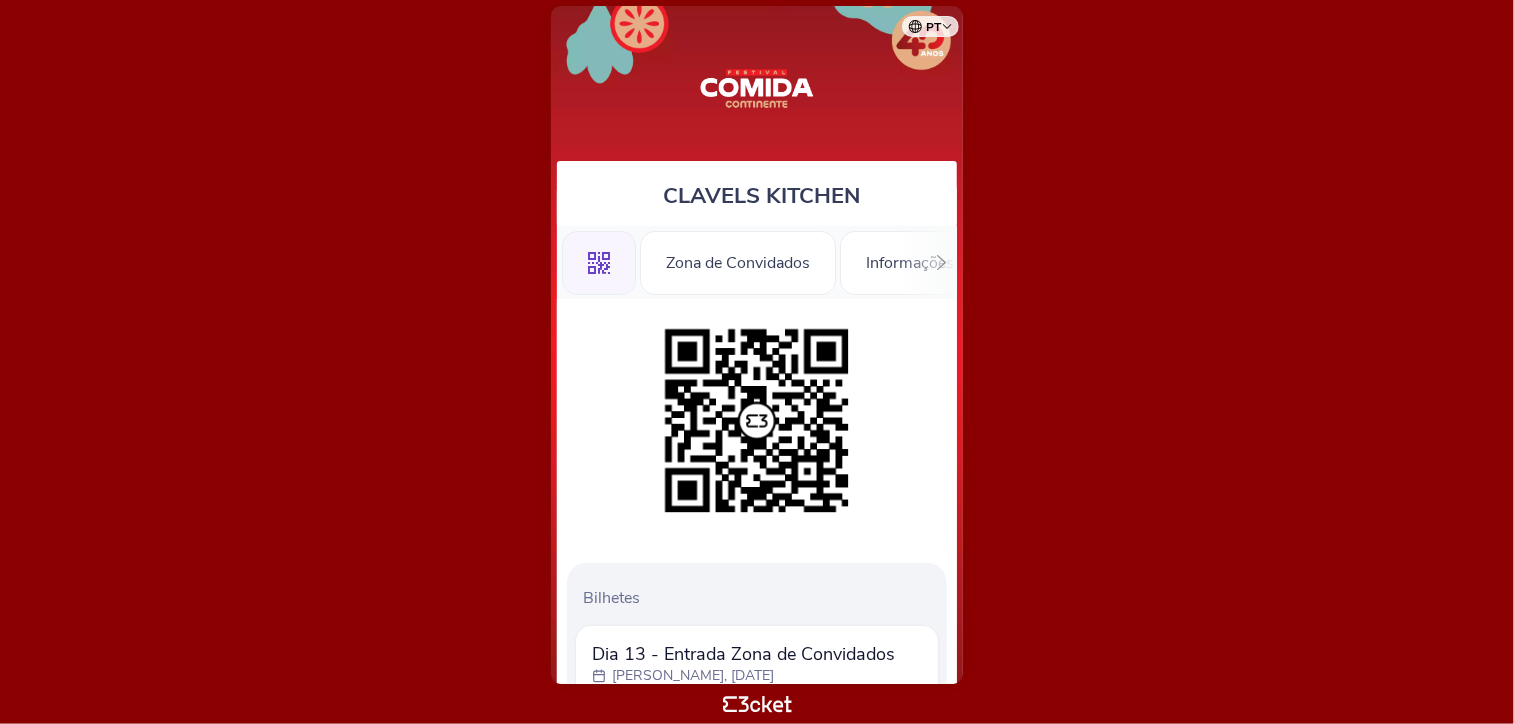 click on "pt
Português (Portugal)
English
Español
Catalan
Français
CLAVELS KITCHEN
.st0{fill-rule:evenodd;clip-rule:evenodd;}
Zona de Convidados
Informações" at bounding box center [757, 362] 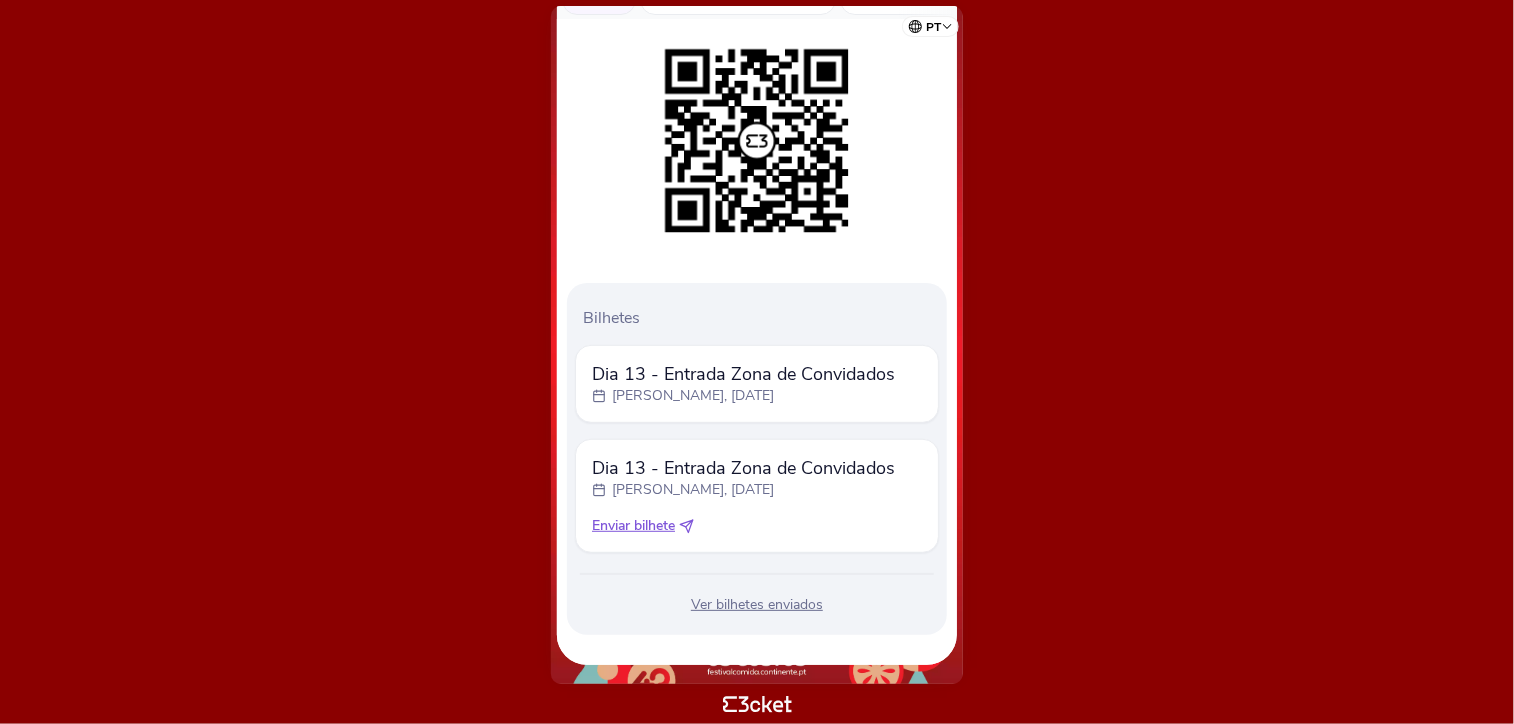scroll, scrollTop: 180, scrollLeft: 0, axis: vertical 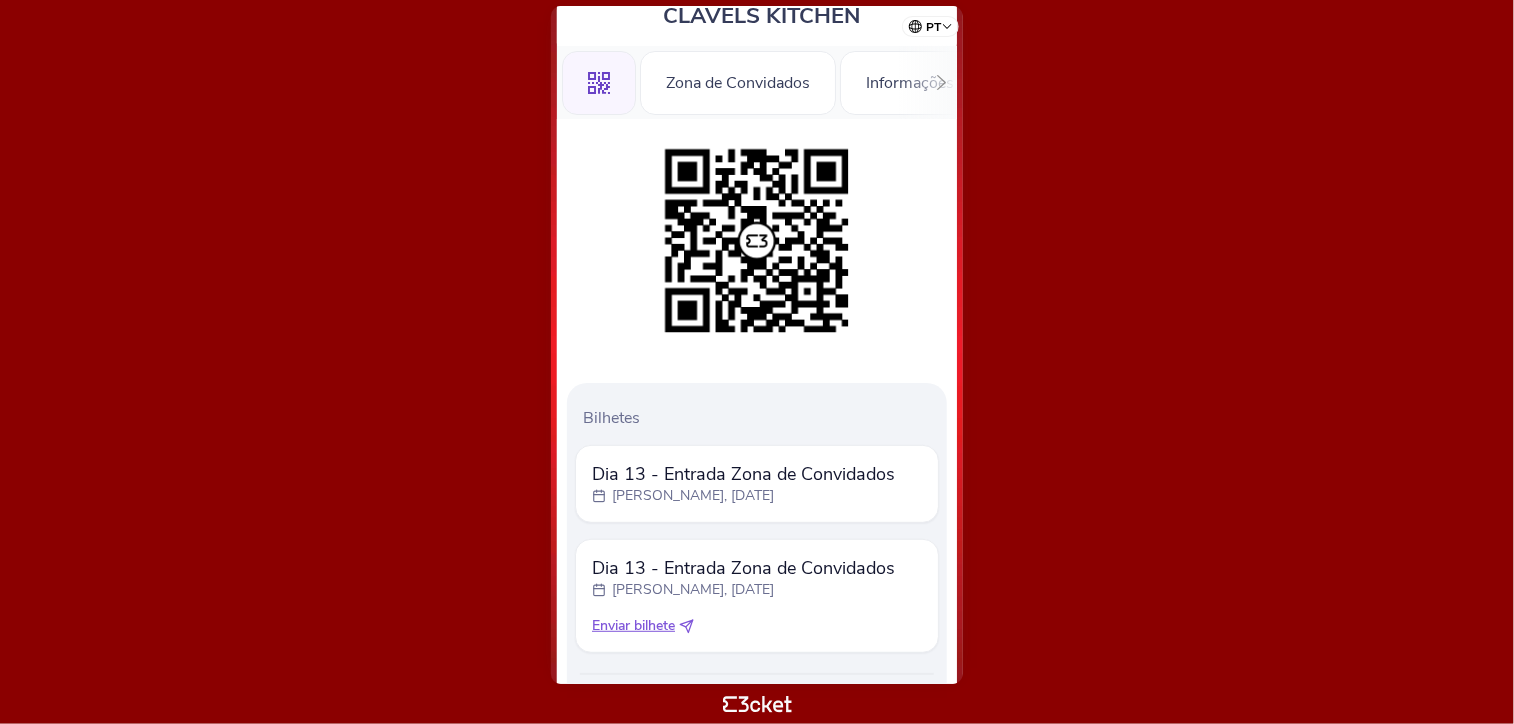 click on "Enviar bilhete" at bounding box center (633, 626) 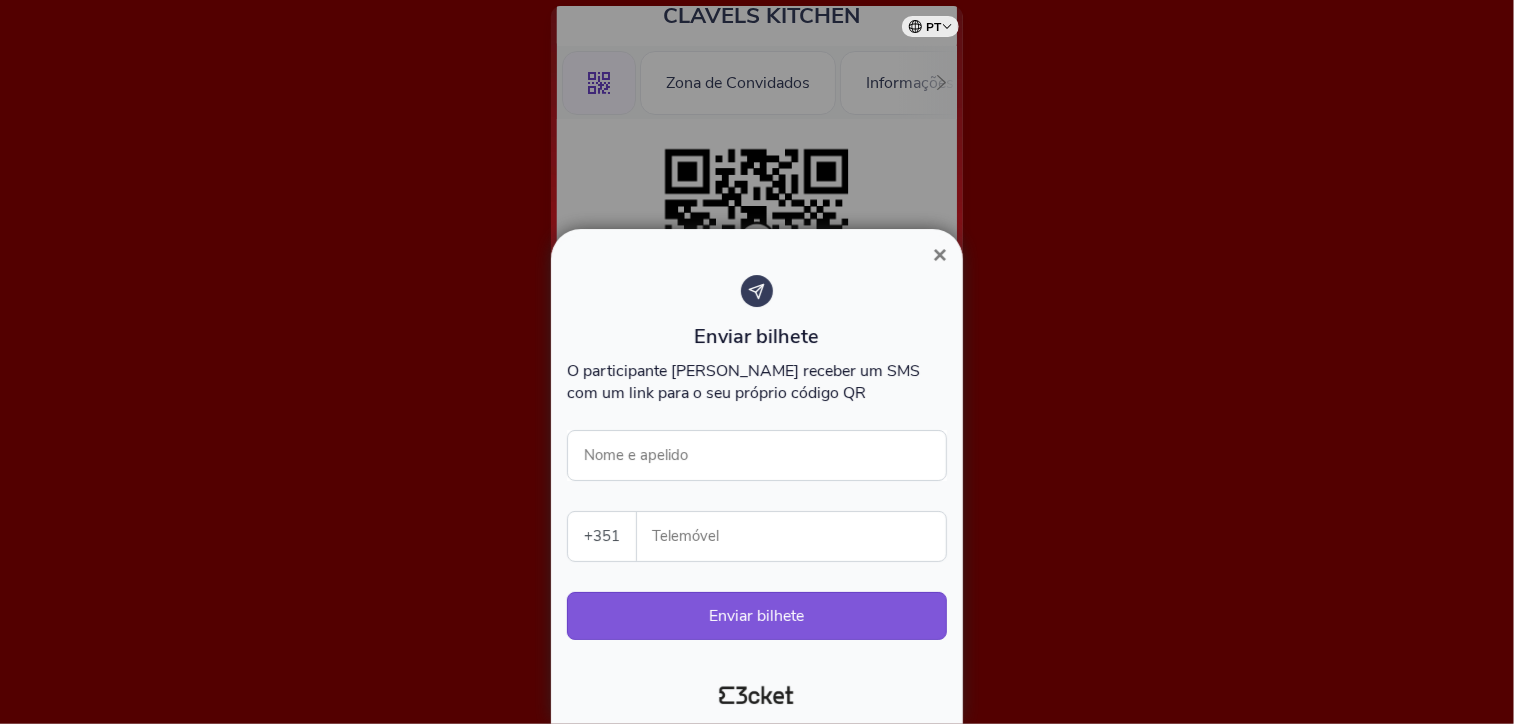 click at bounding box center [757, 362] 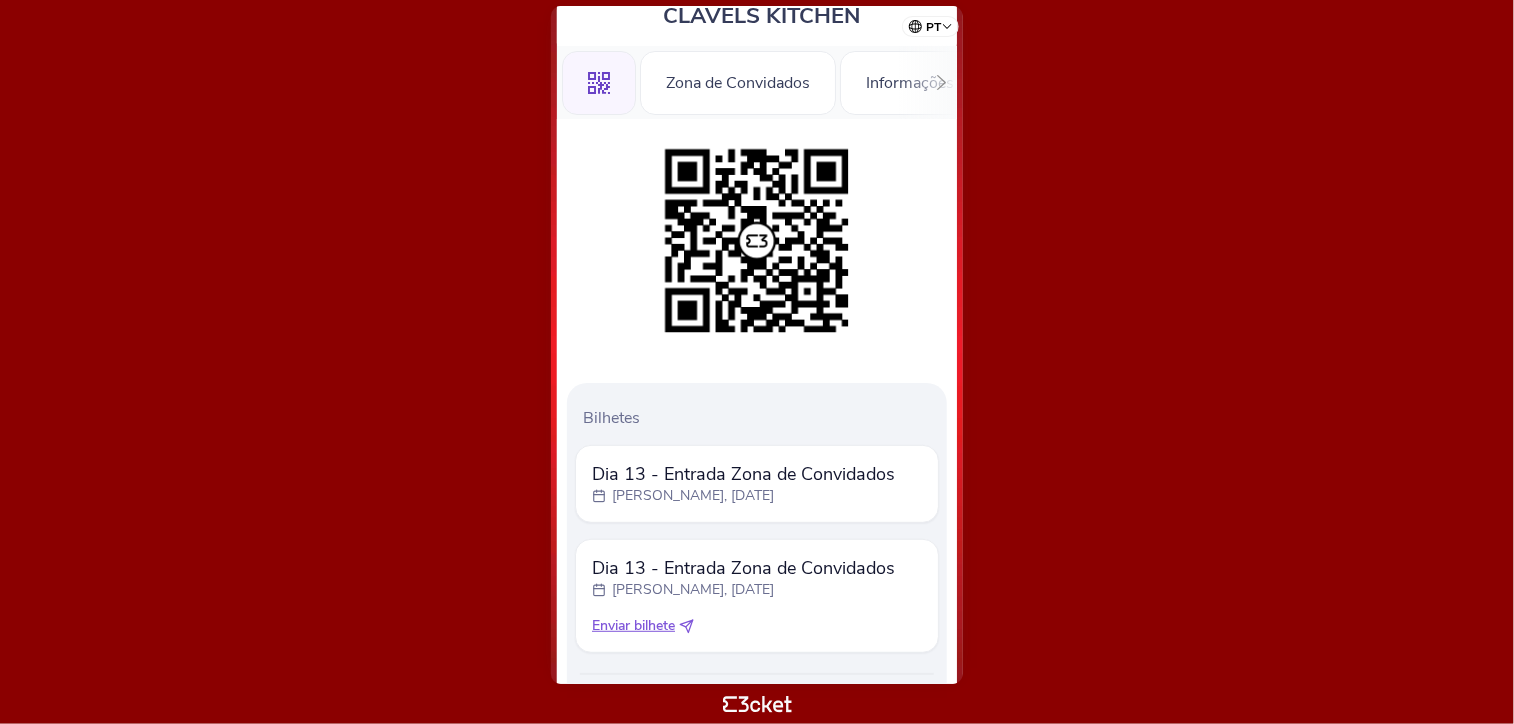 click on "Enviar bilhete" at bounding box center (633, 626) 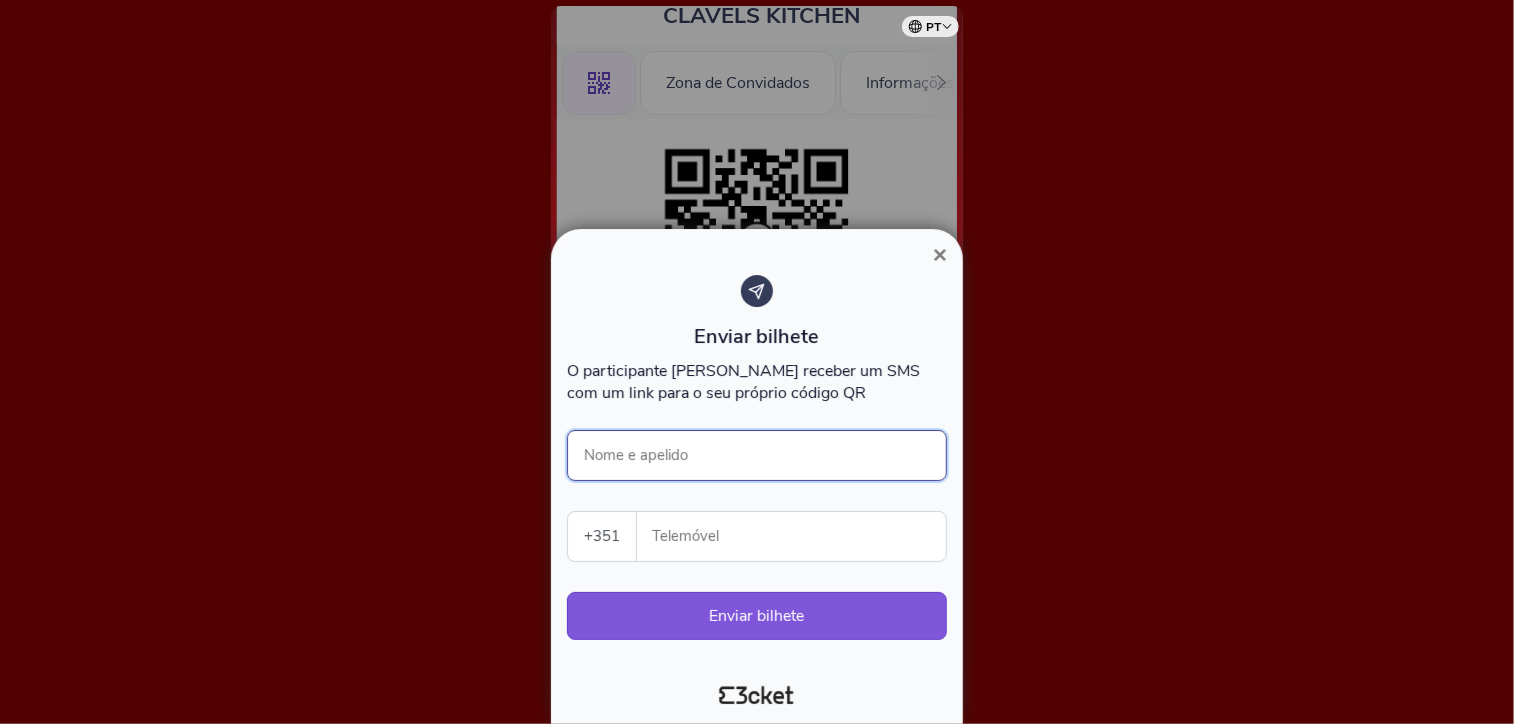 click on "Nome e apelido" at bounding box center [757, 455] 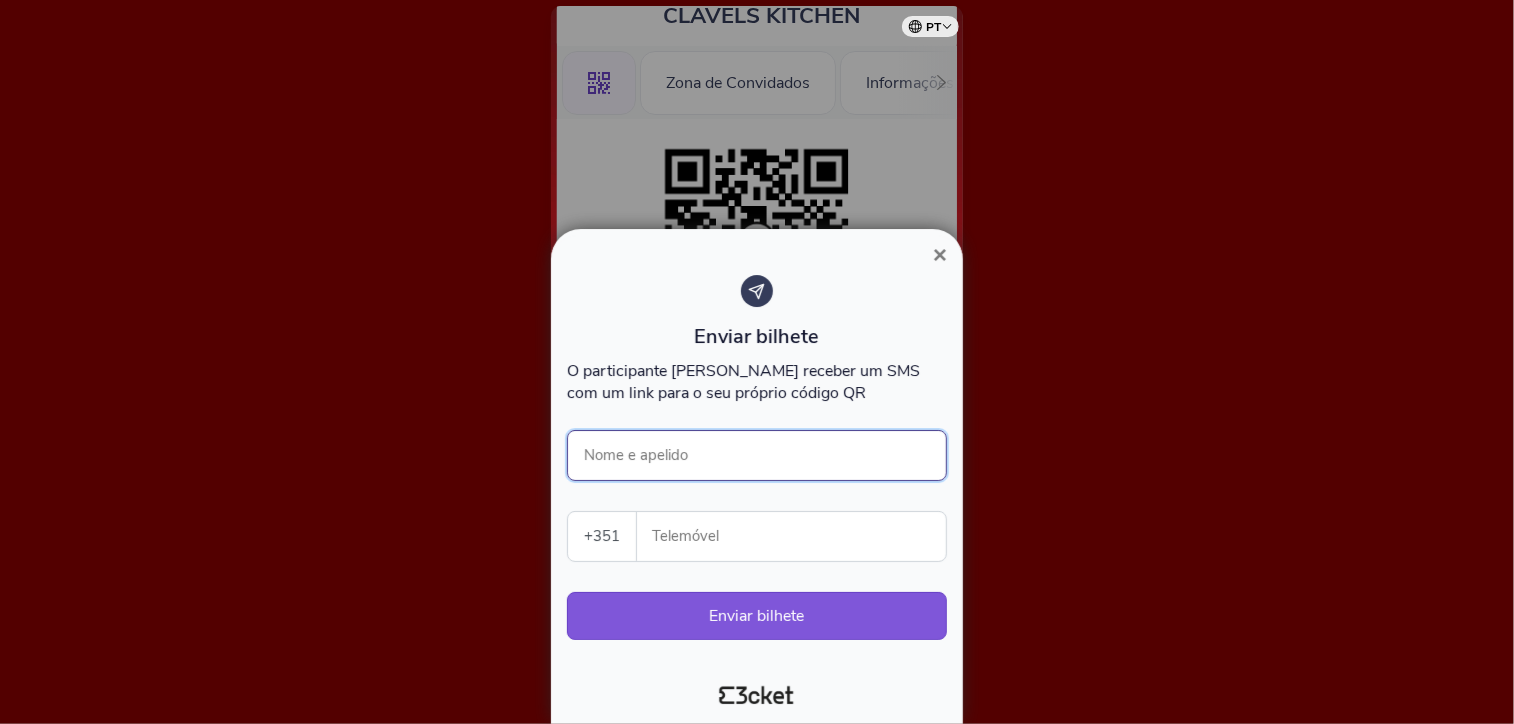 click on "Nome e apelido" at bounding box center [757, 455] 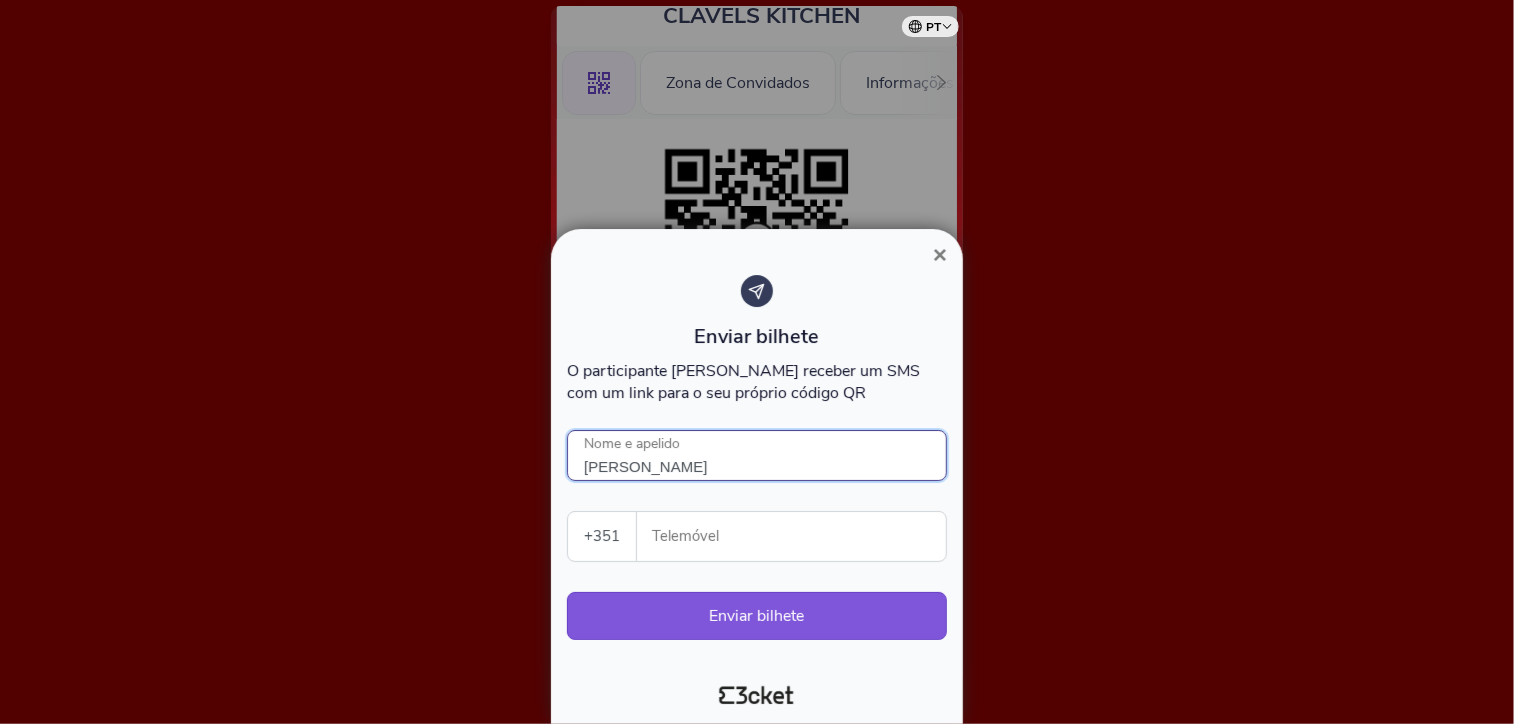 type on "Manuel Moreira" 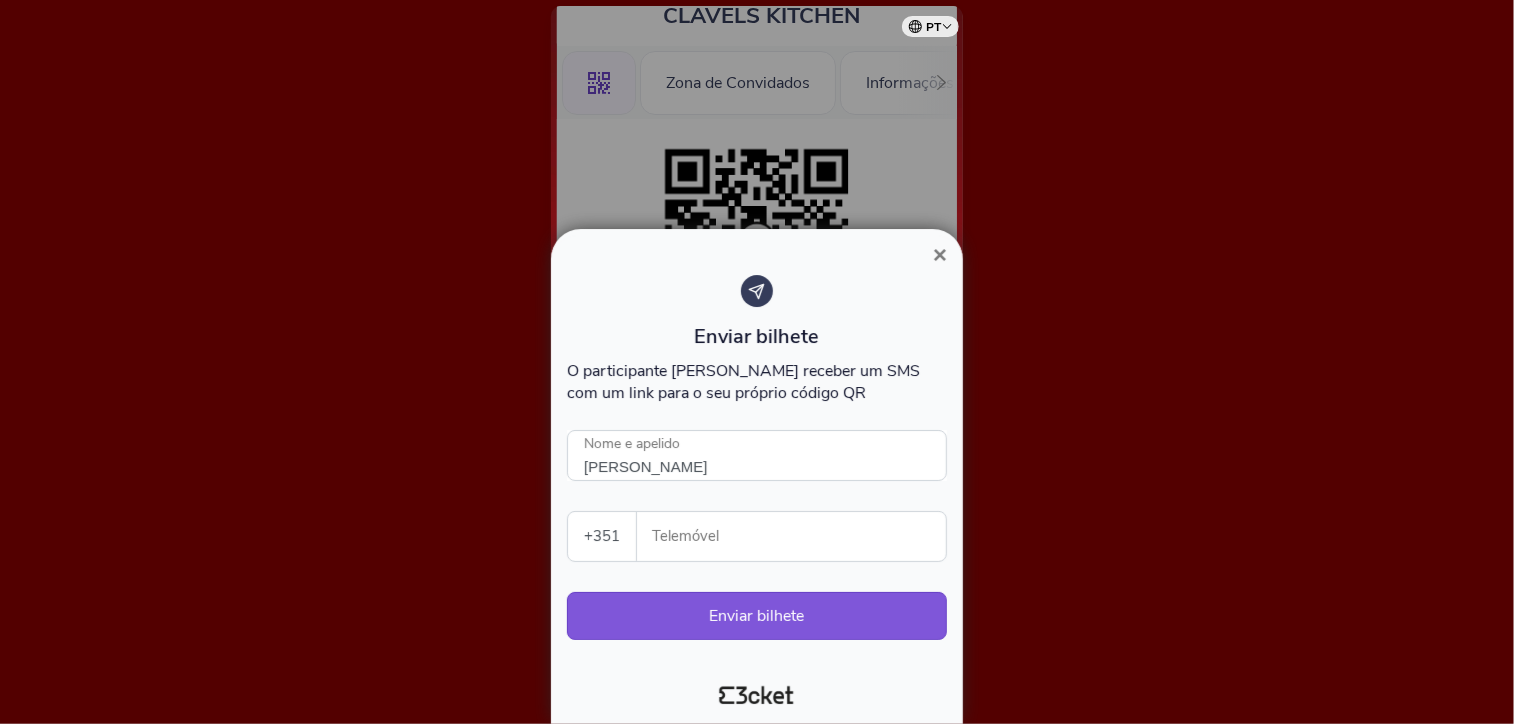 click on "Telemóvel" at bounding box center [799, 536] 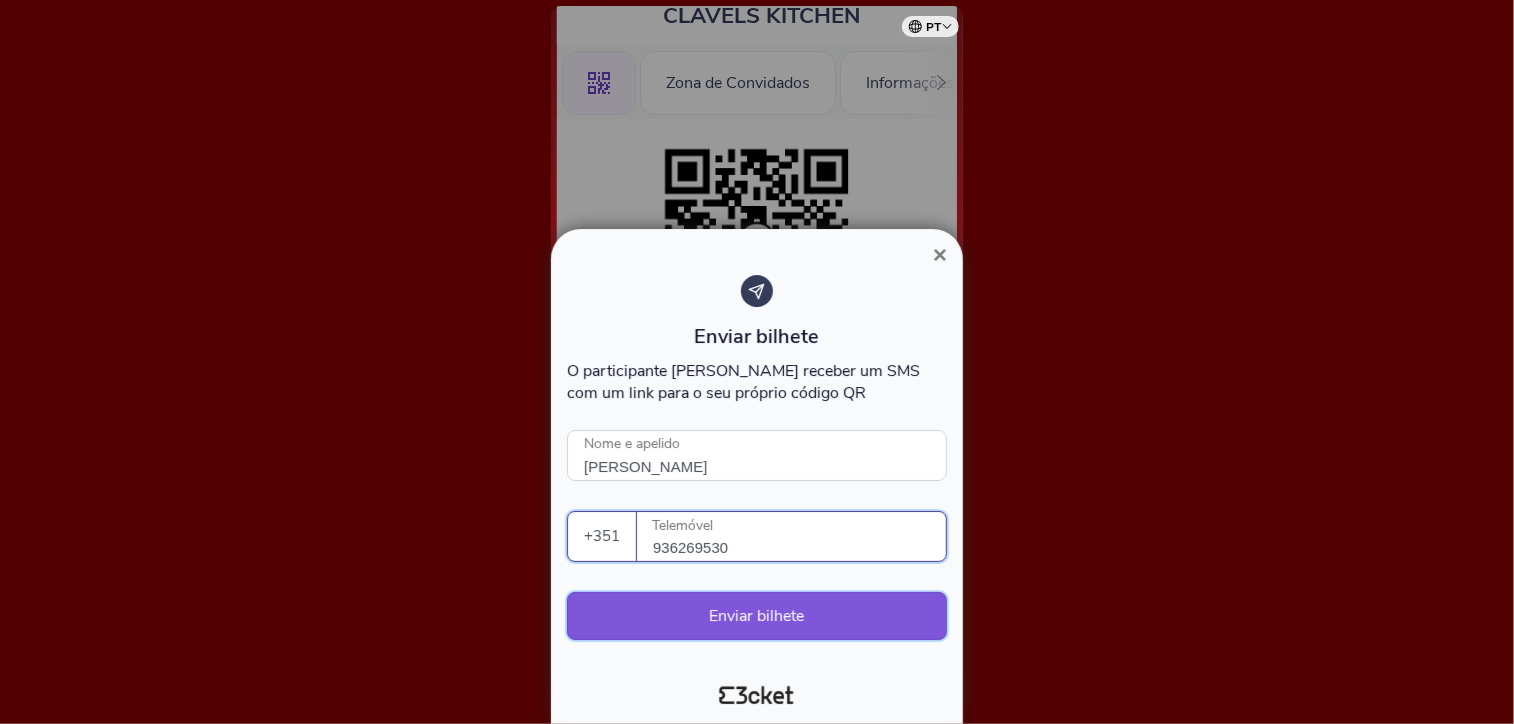 type on "936269530" 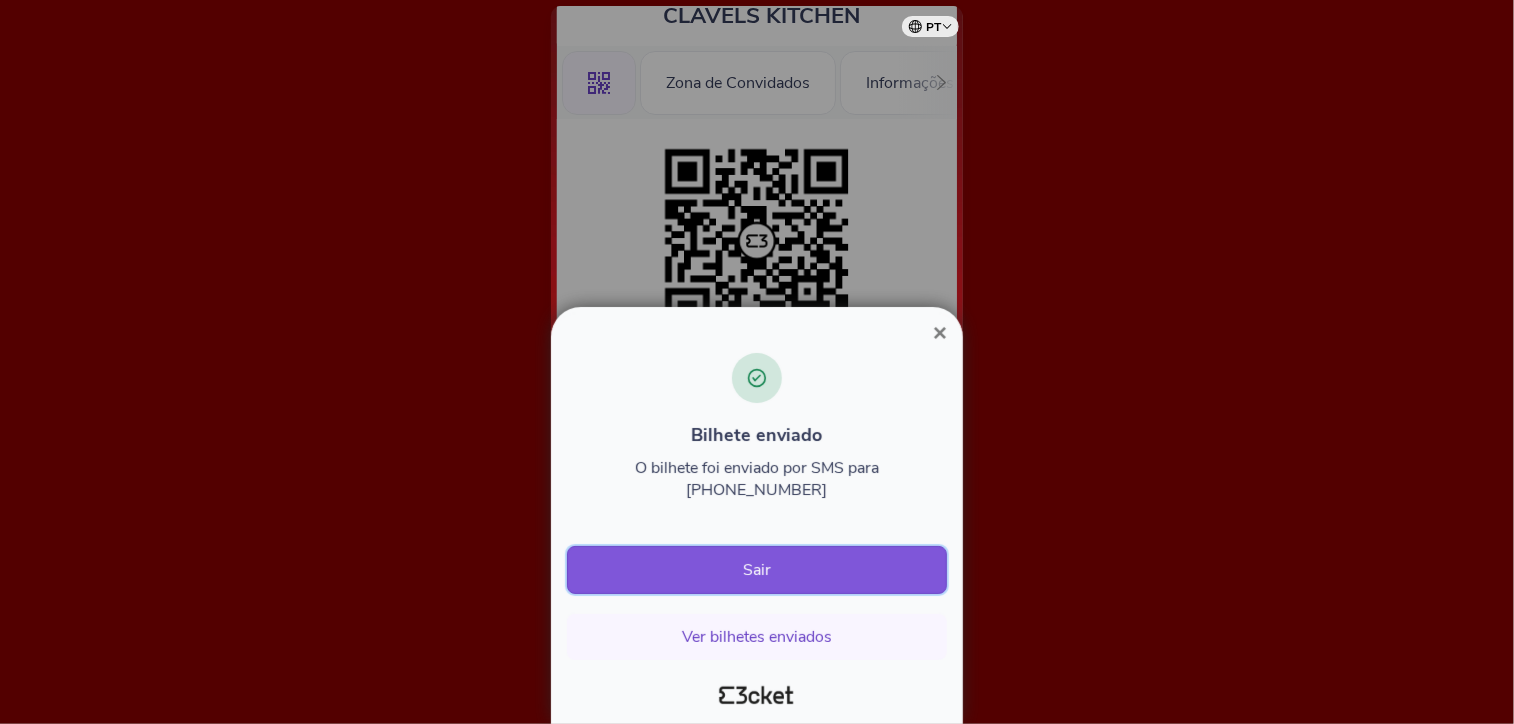 click on "Sair" at bounding box center (757, 570) 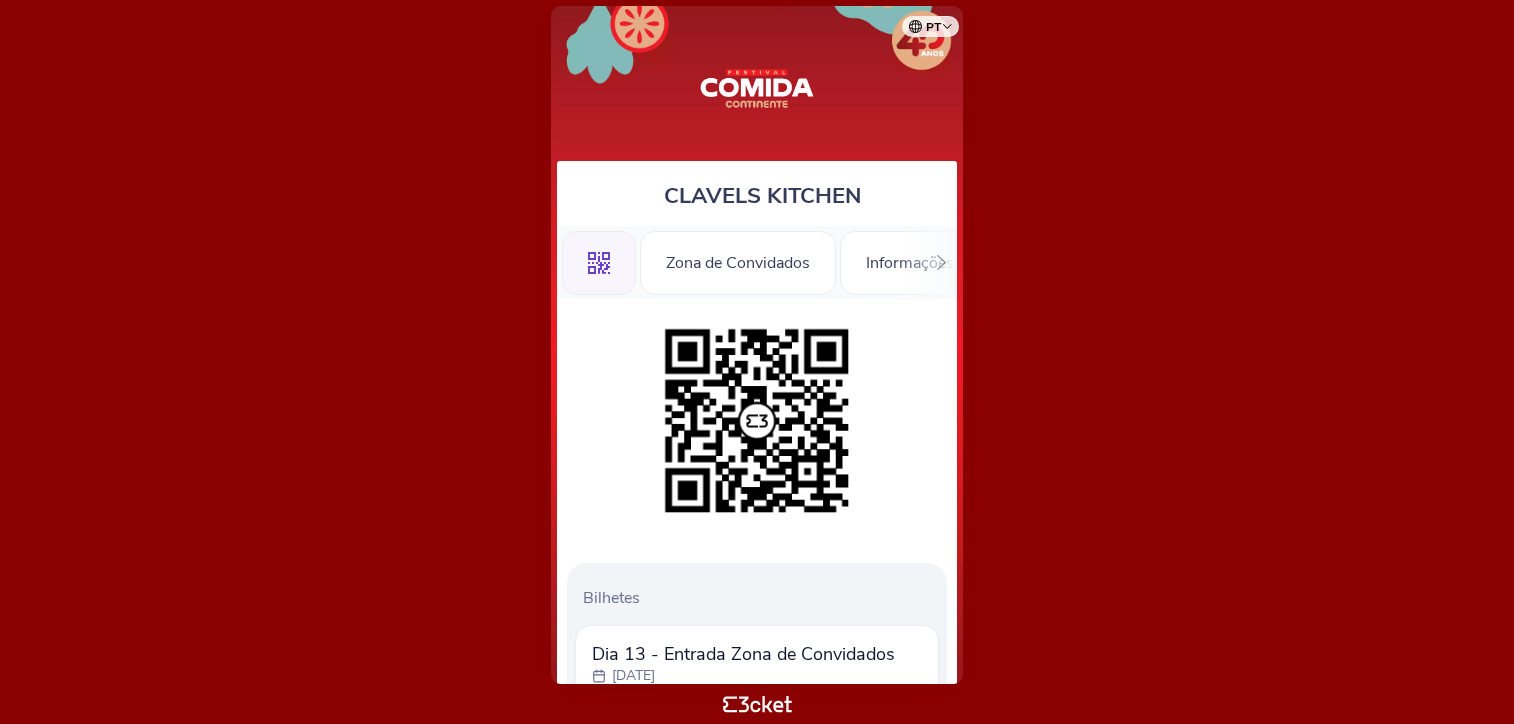 scroll, scrollTop: 0, scrollLeft: 0, axis: both 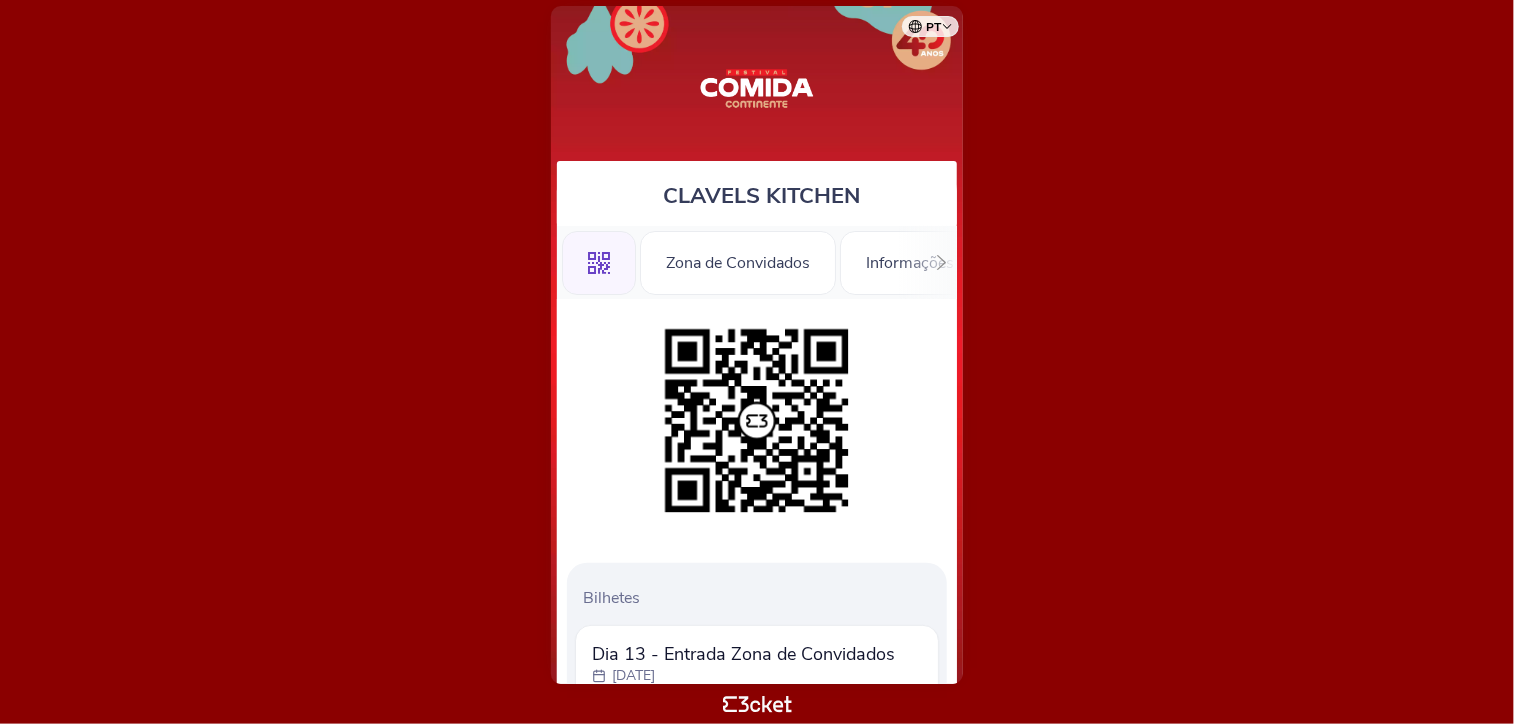 click on "pt
Português (Portugal)
English
Español
Catalan
Français
CLAVELS KITCHEN
.st0{fill-rule:evenodd;clip-rule:evenodd;}
Zona de Convidados
Informações" at bounding box center [757, 362] 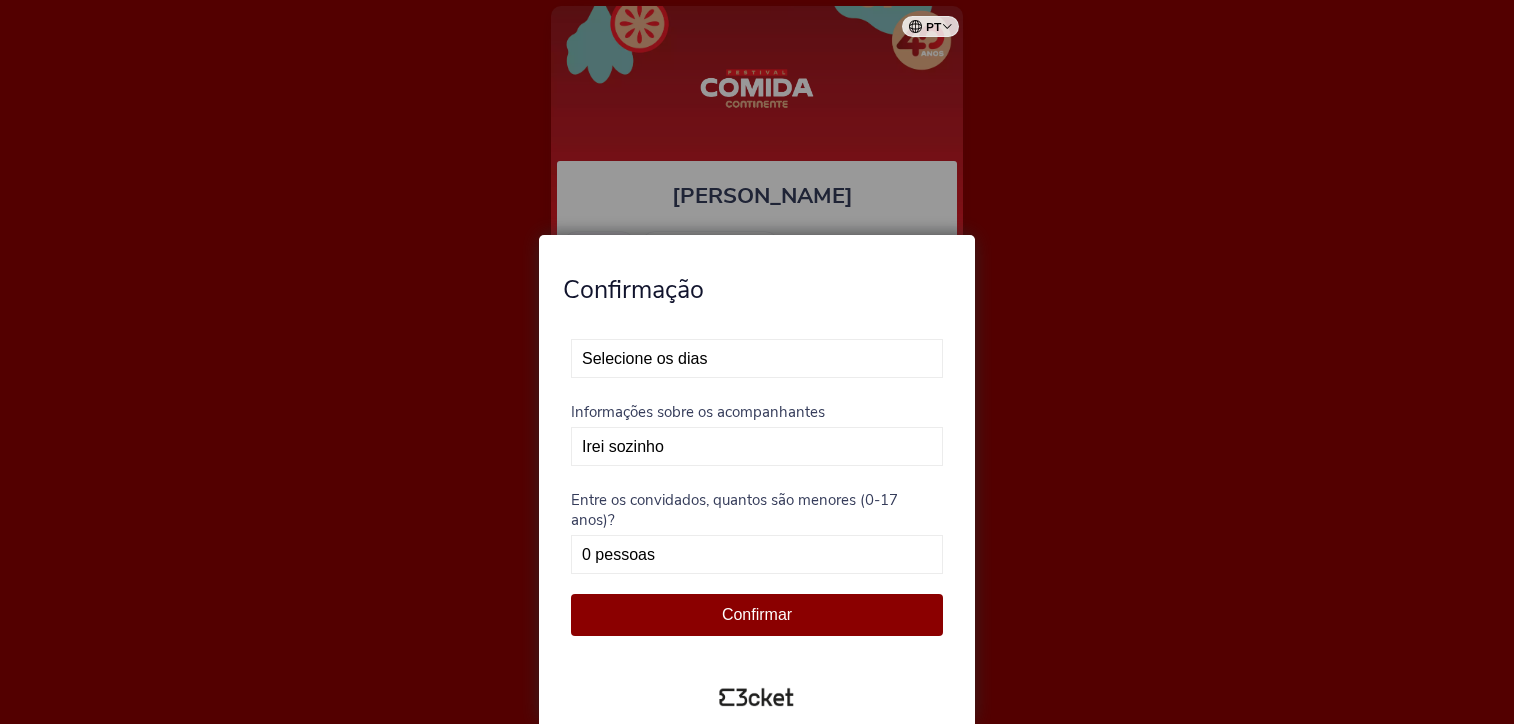 scroll, scrollTop: 0, scrollLeft: 0, axis: both 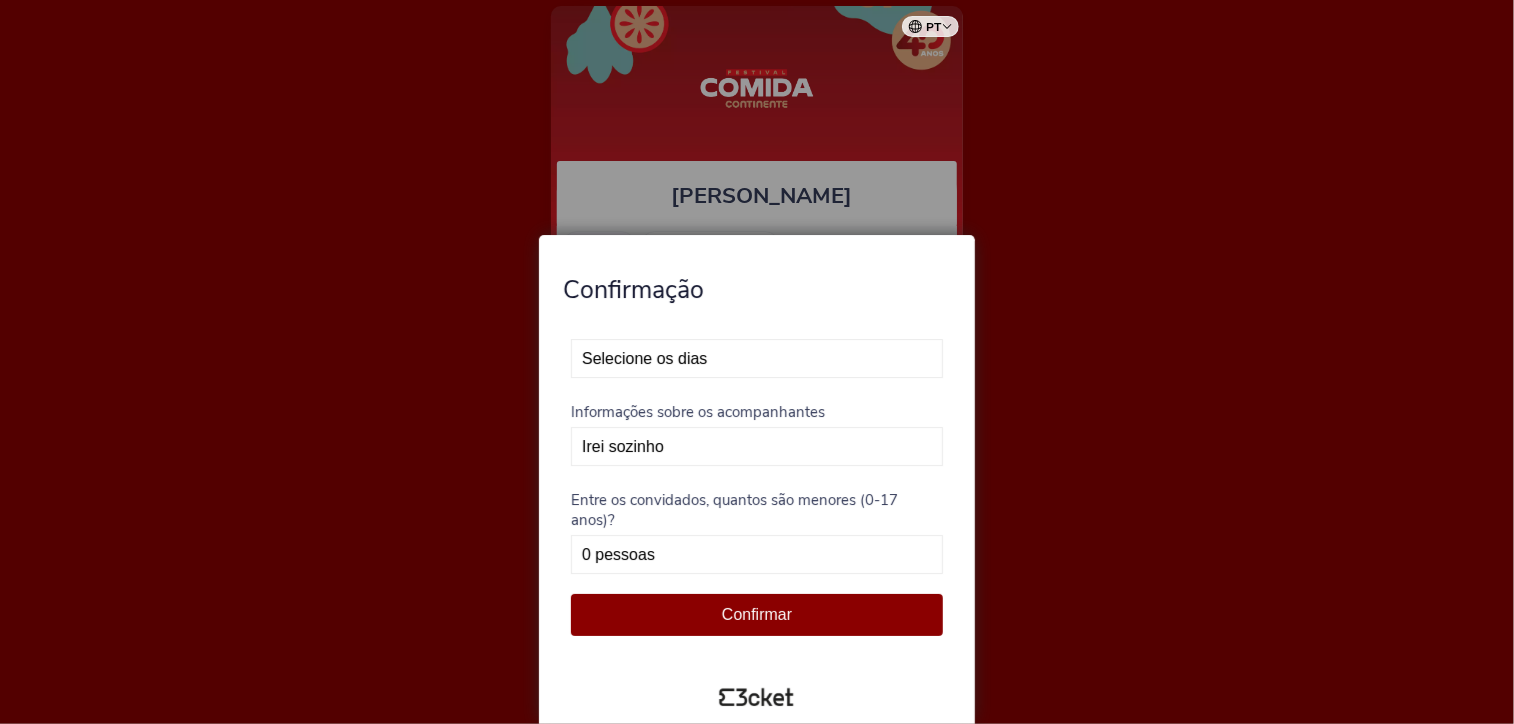 click on "Selecione os dias
Não vou poder estar presente
Exclusivo dia 12 - Esgotado
Exclusivo dia 13" at bounding box center [757, 358] 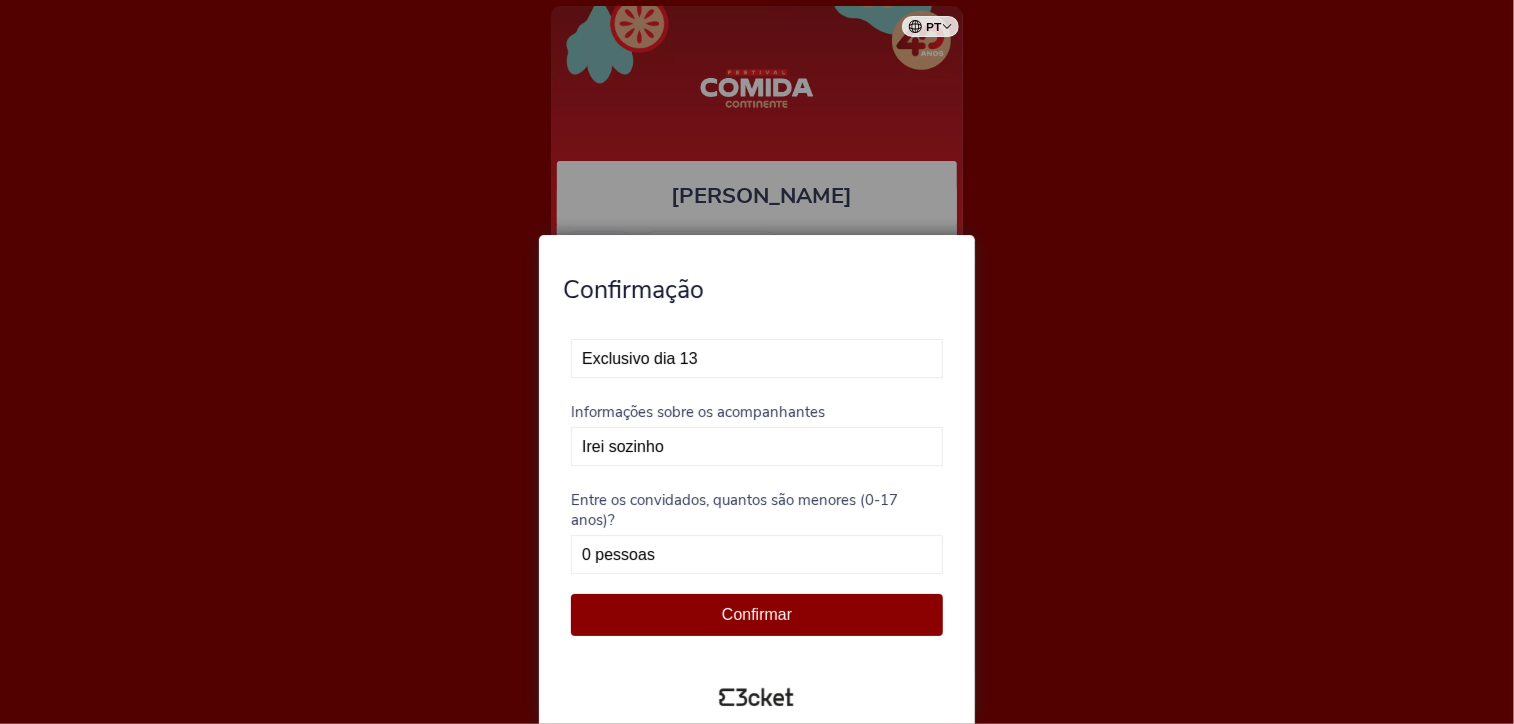 click on "Selecione os dias
Não vou poder estar presente
Exclusivo dia 12 - Esgotado
Exclusivo dia 13" at bounding box center [757, 358] 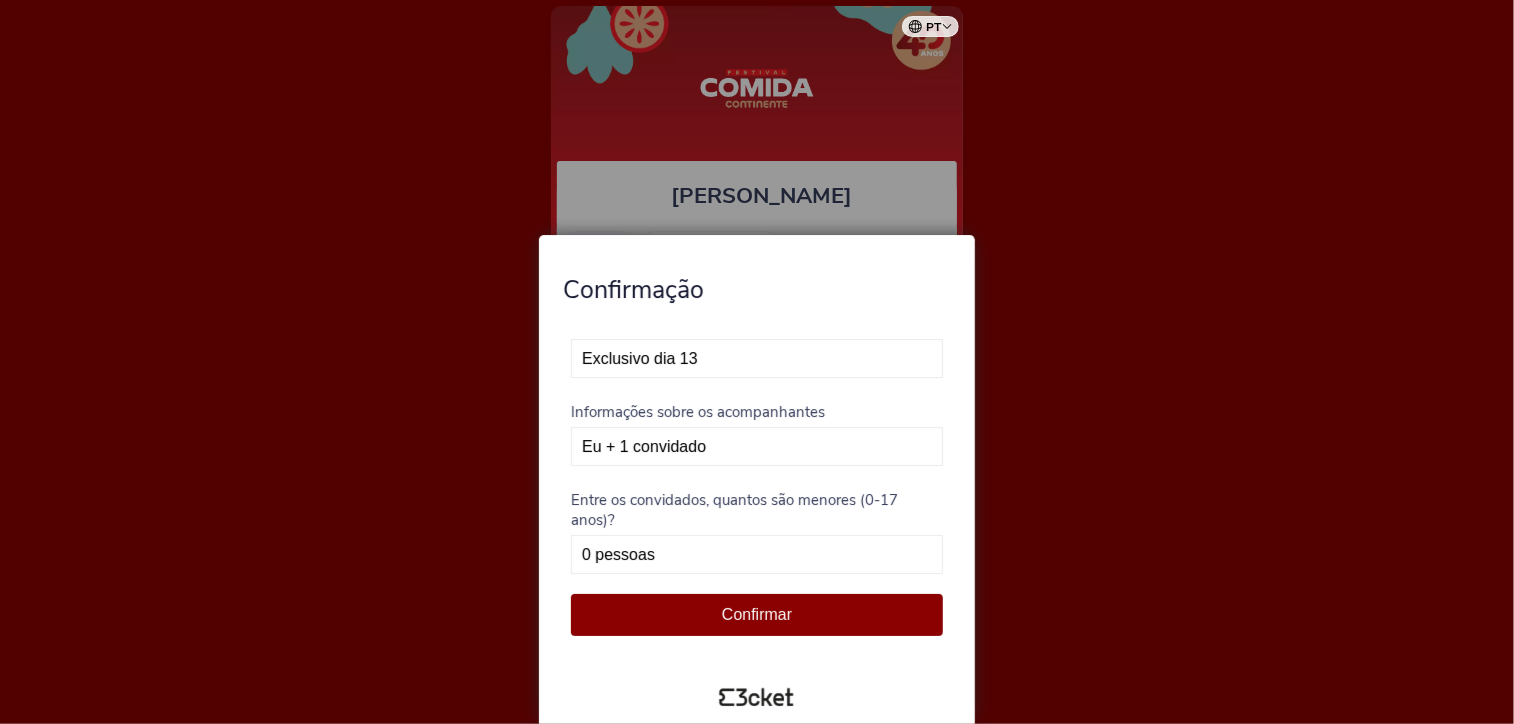 click on "Confirmar" at bounding box center [757, 615] 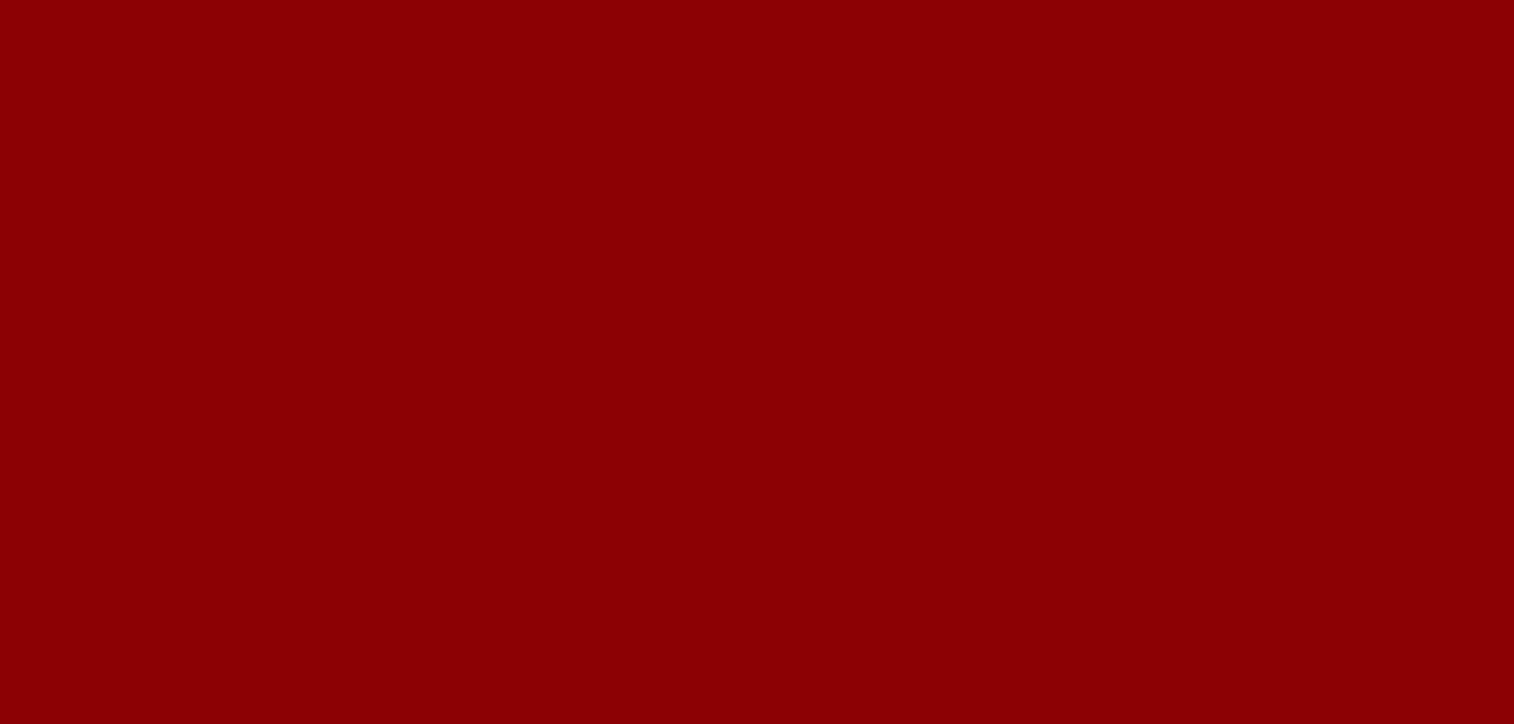 scroll, scrollTop: 0, scrollLeft: 0, axis: both 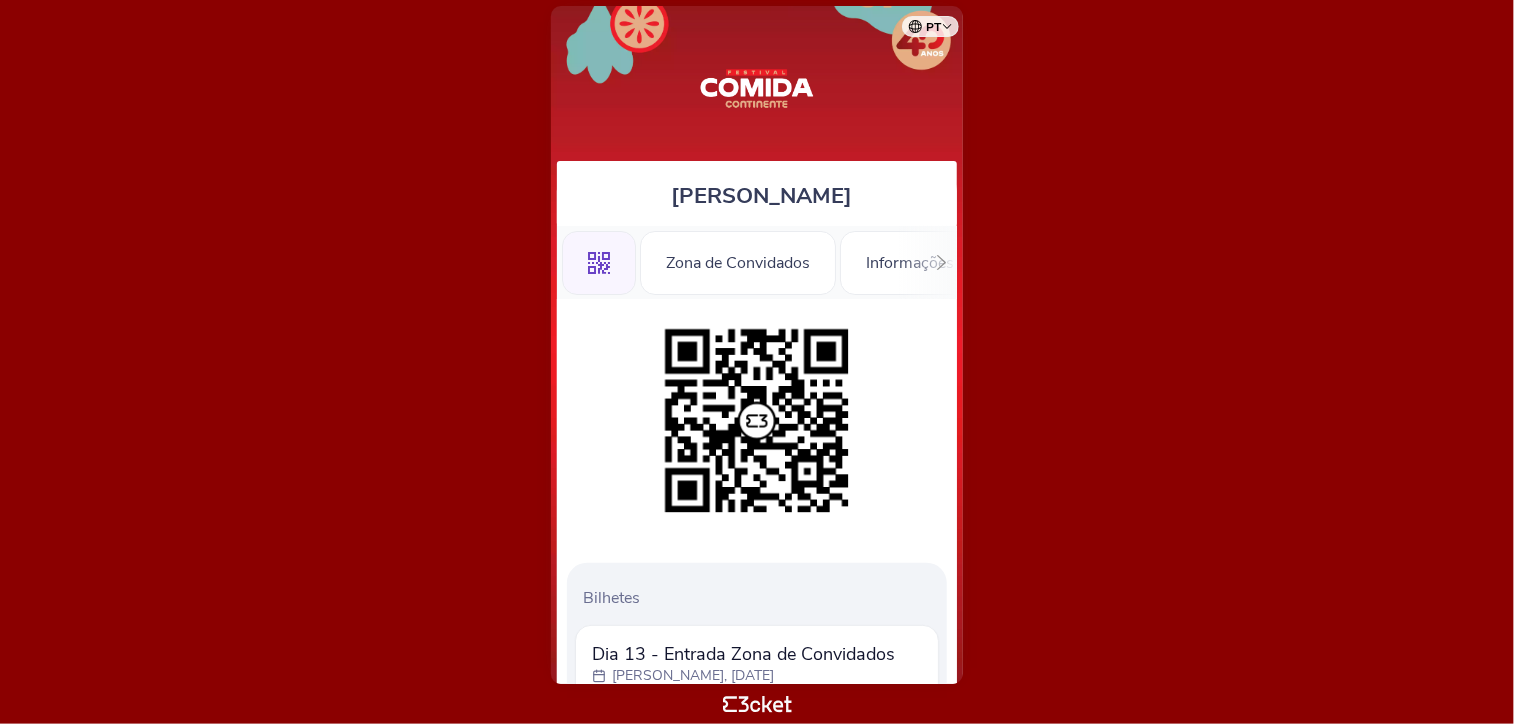 drag, startPoint x: 1061, startPoint y: 618, endPoint x: 1071, endPoint y: 420, distance: 198.25237 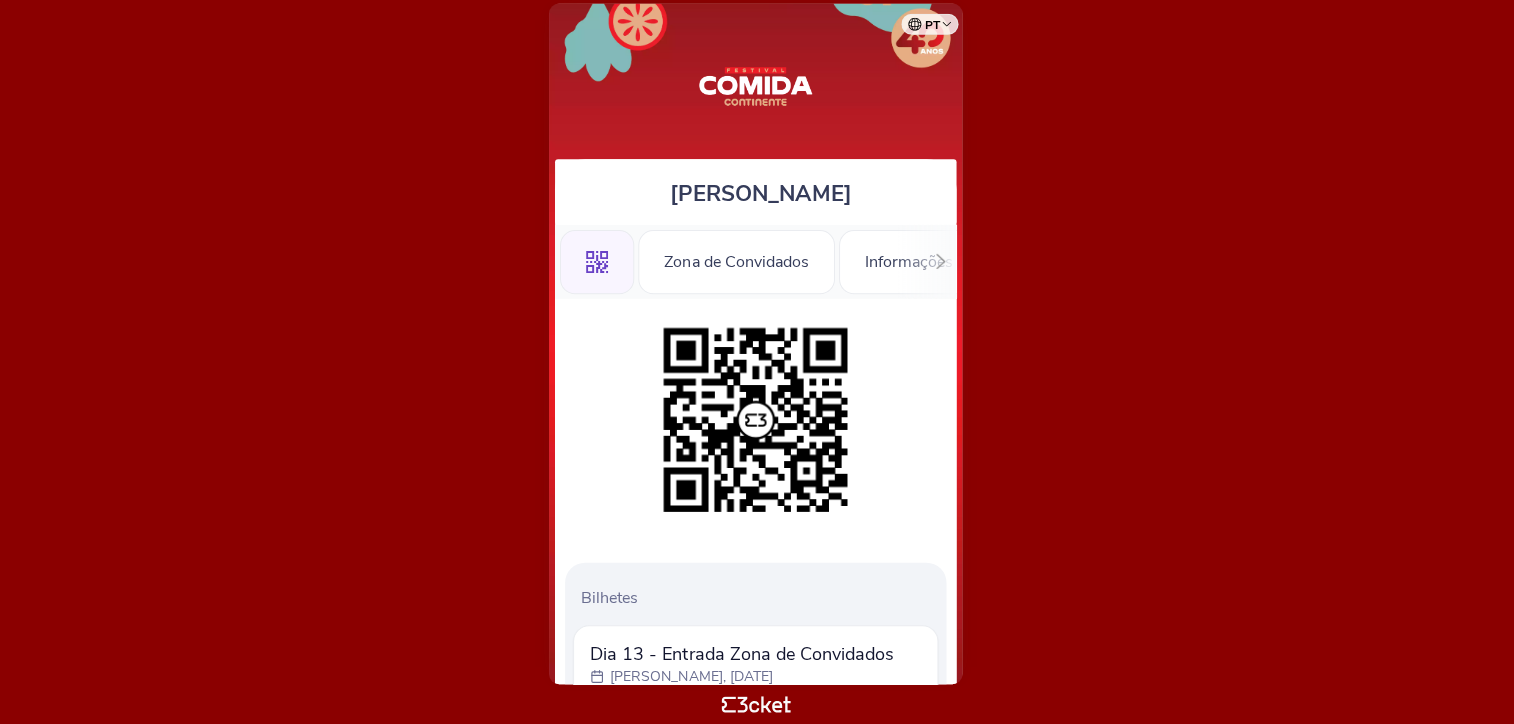 scroll, scrollTop: 0, scrollLeft: 0, axis: both 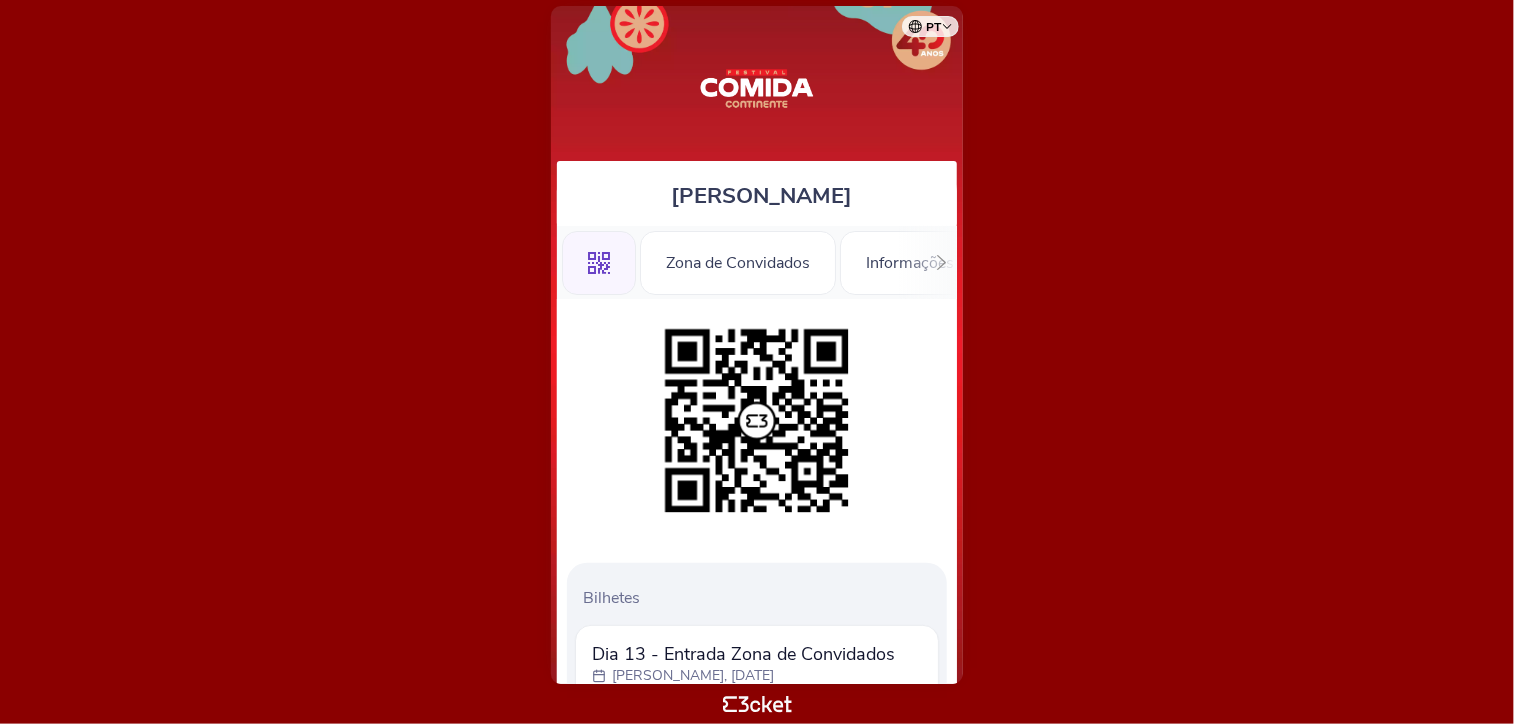 click on "pt
Português ([GEOGRAPHIC_DATA])
English
Español
Catalan
[DEMOGRAPHIC_DATA]
[PERSON_NAME]
.st0{fill-rule:evenodd;clip-rule:evenodd;}
Zona de Convidados
Informações" at bounding box center (757, 362) 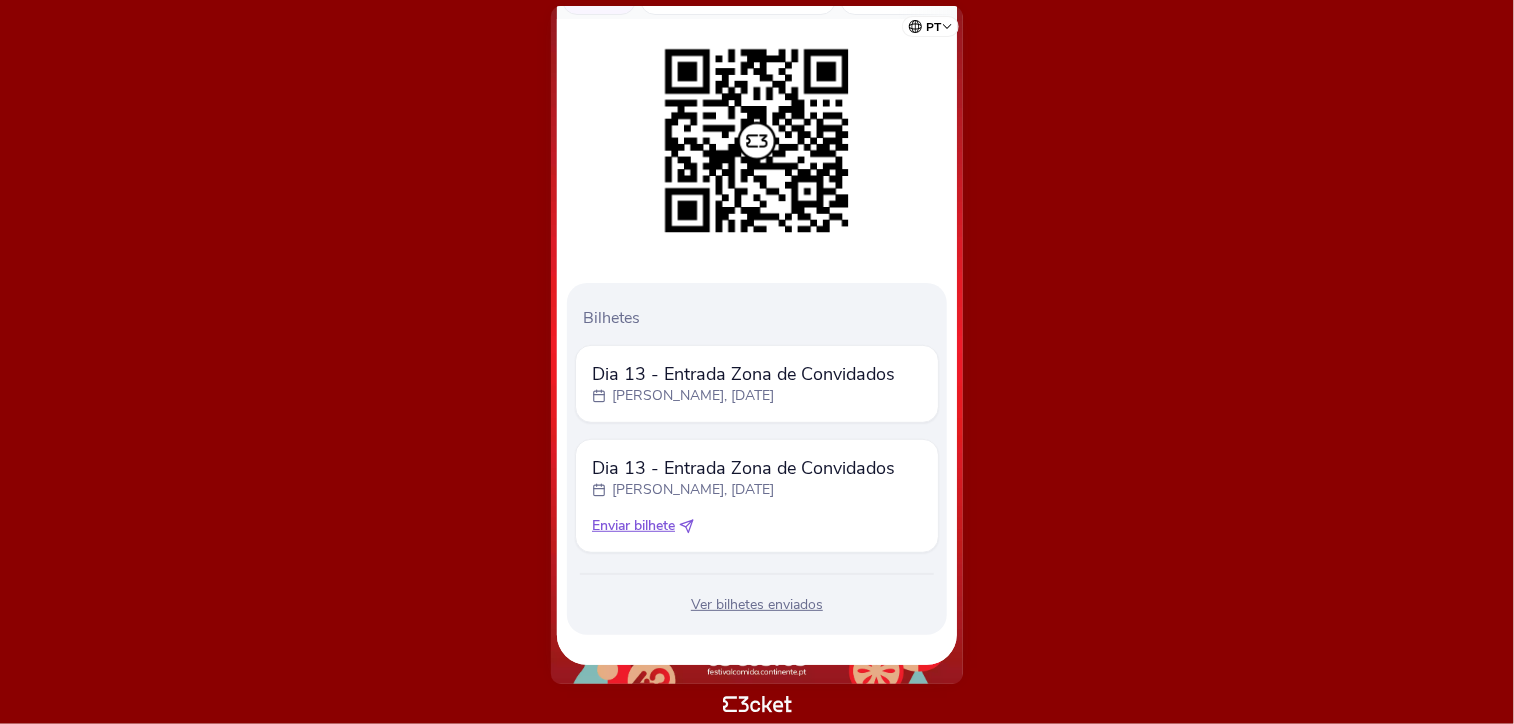 click on "Enviar bilhete" at bounding box center (633, 526) 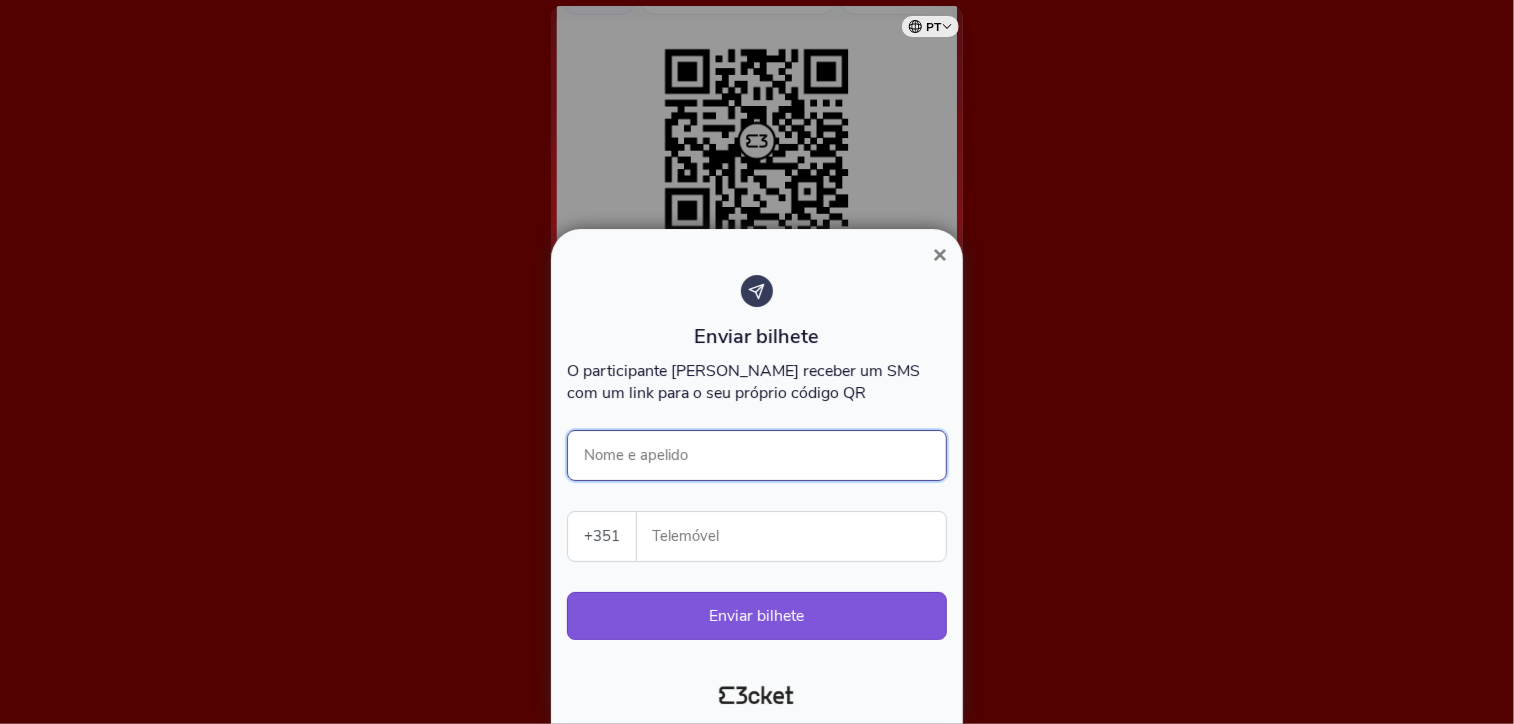 click on "Nome e apelido" at bounding box center (757, 455) 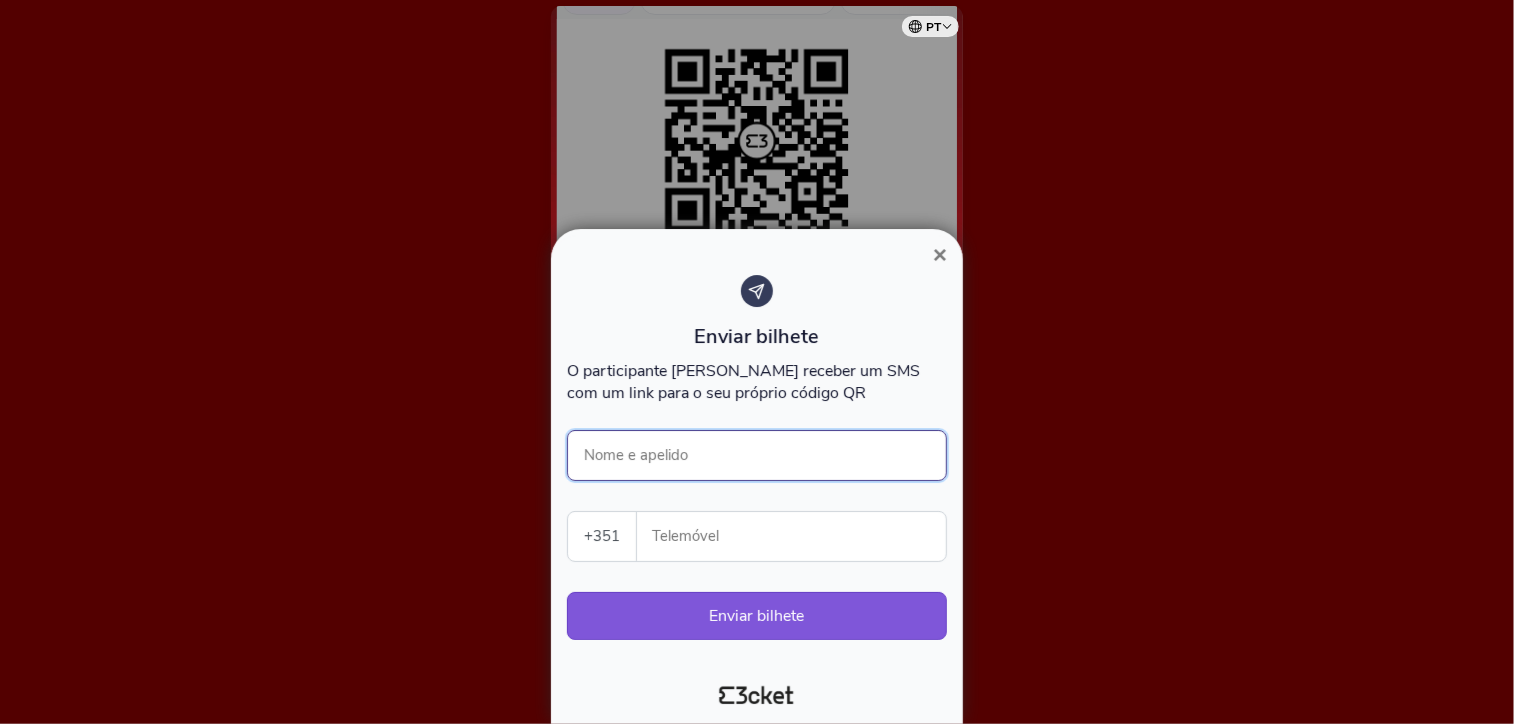 click on "Nome e apelido" at bounding box center [757, 455] 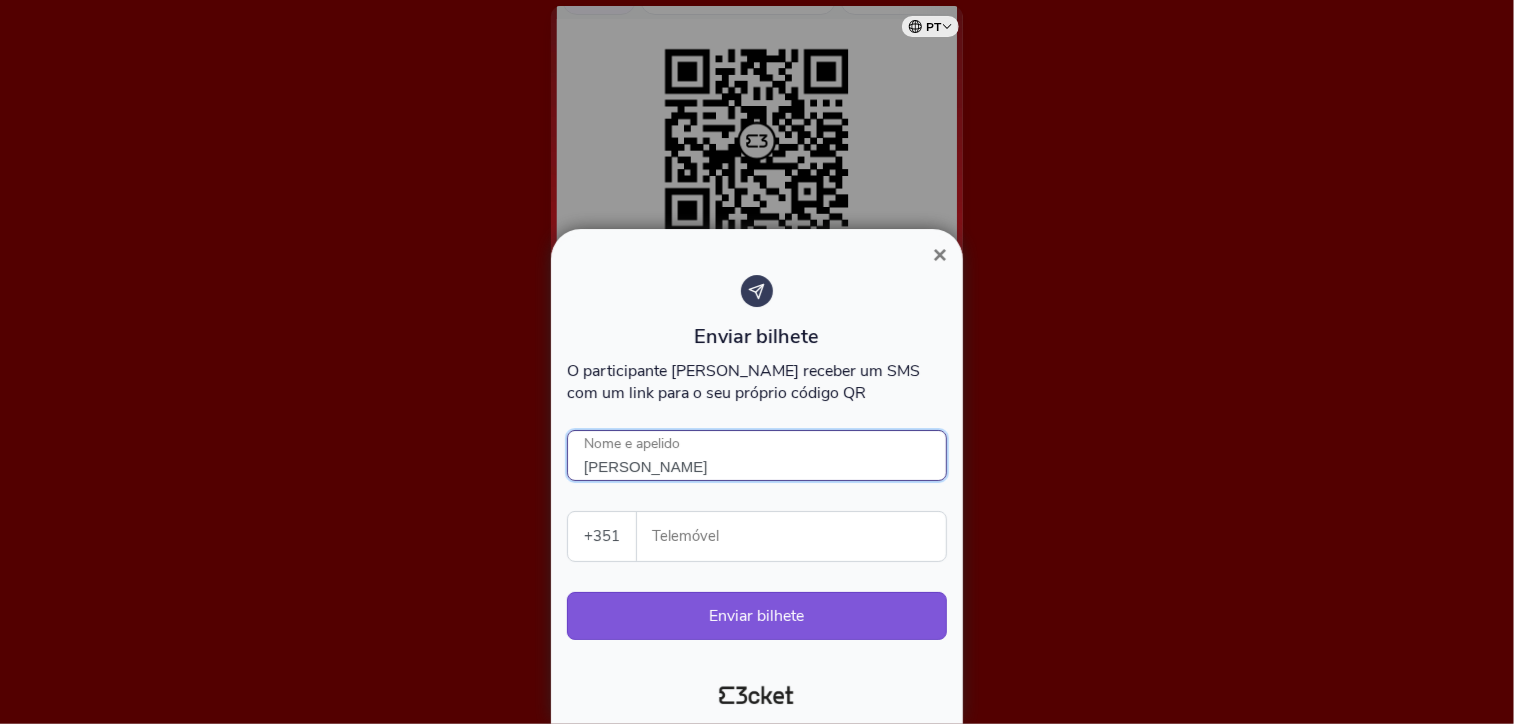 type on "[PERSON_NAME]" 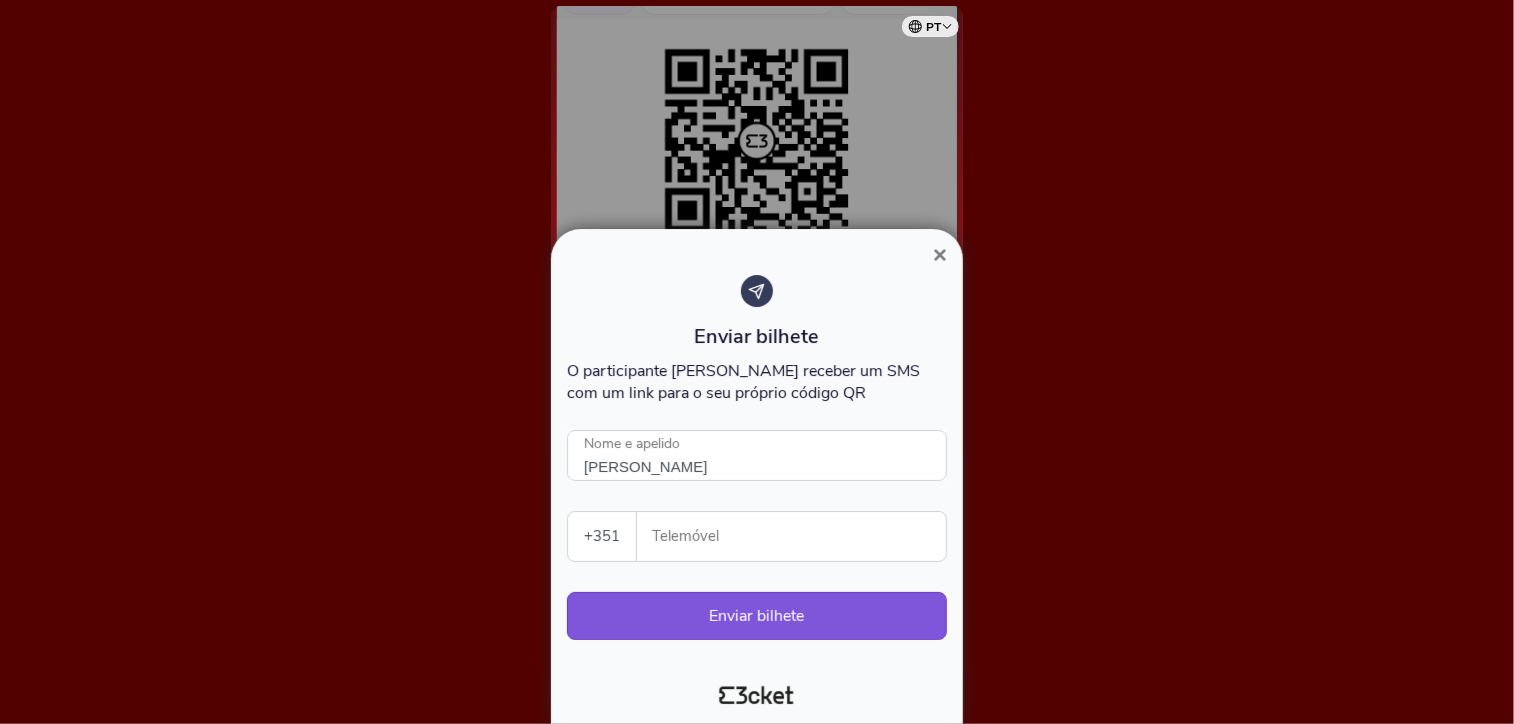 click on "Telemóvel" at bounding box center [799, 536] 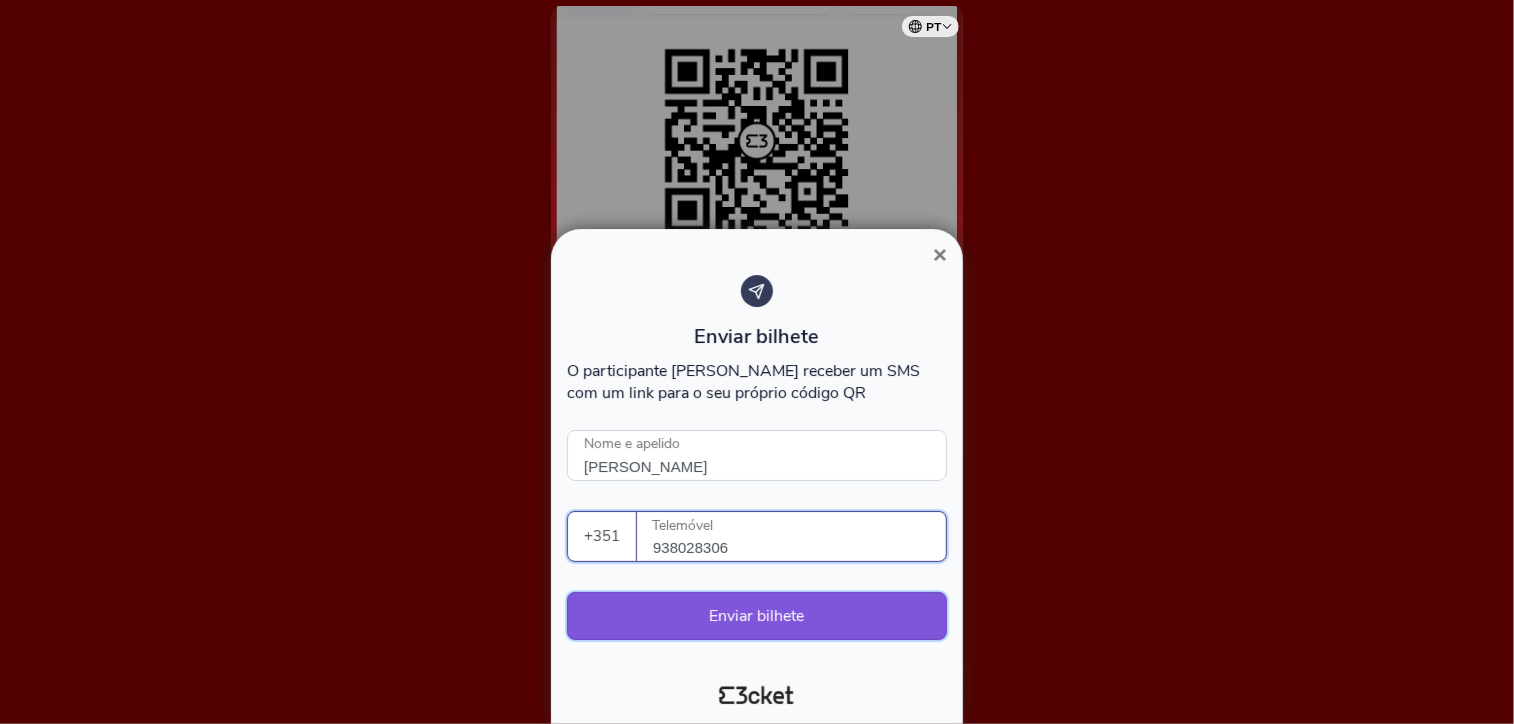 type on "938028306" 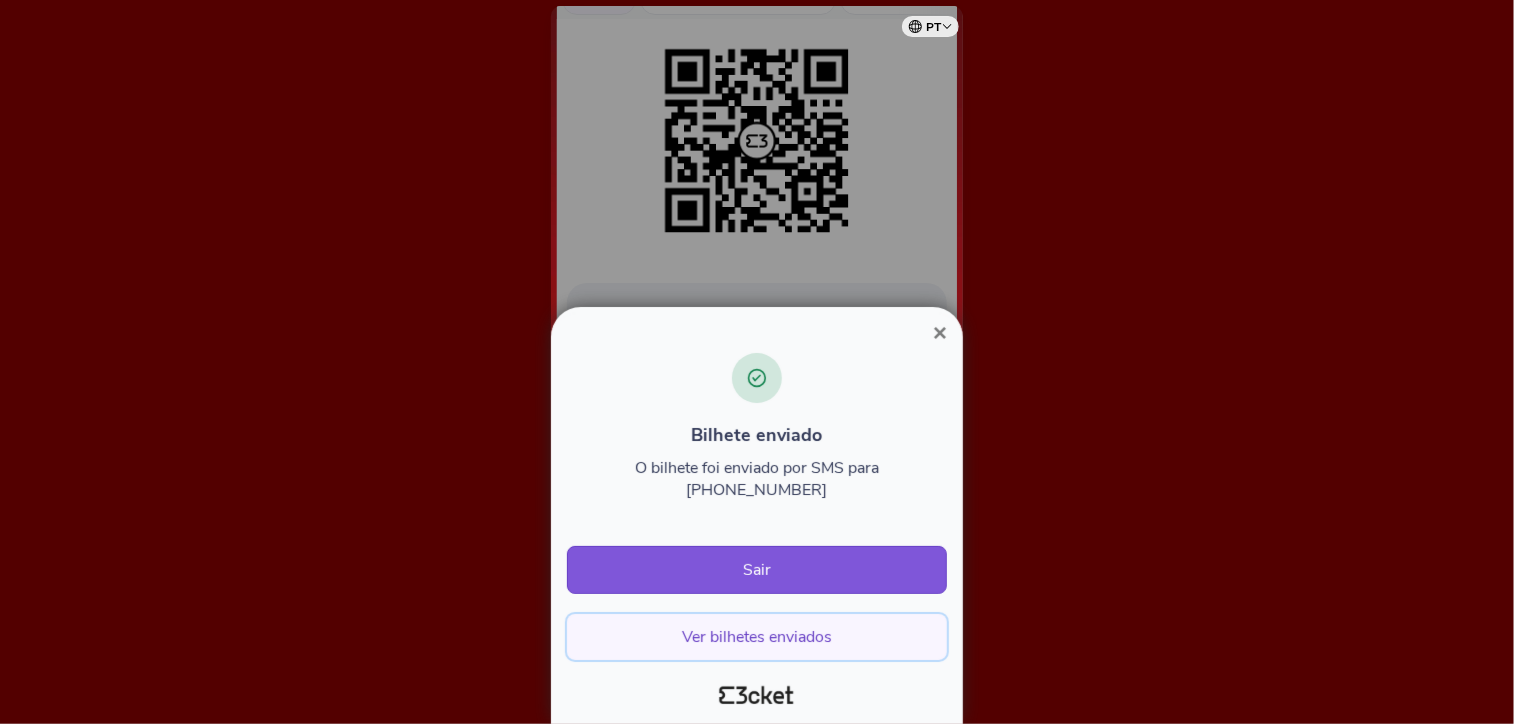 click on "Ver bilhetes enviados" at bounding box center (757, 637) 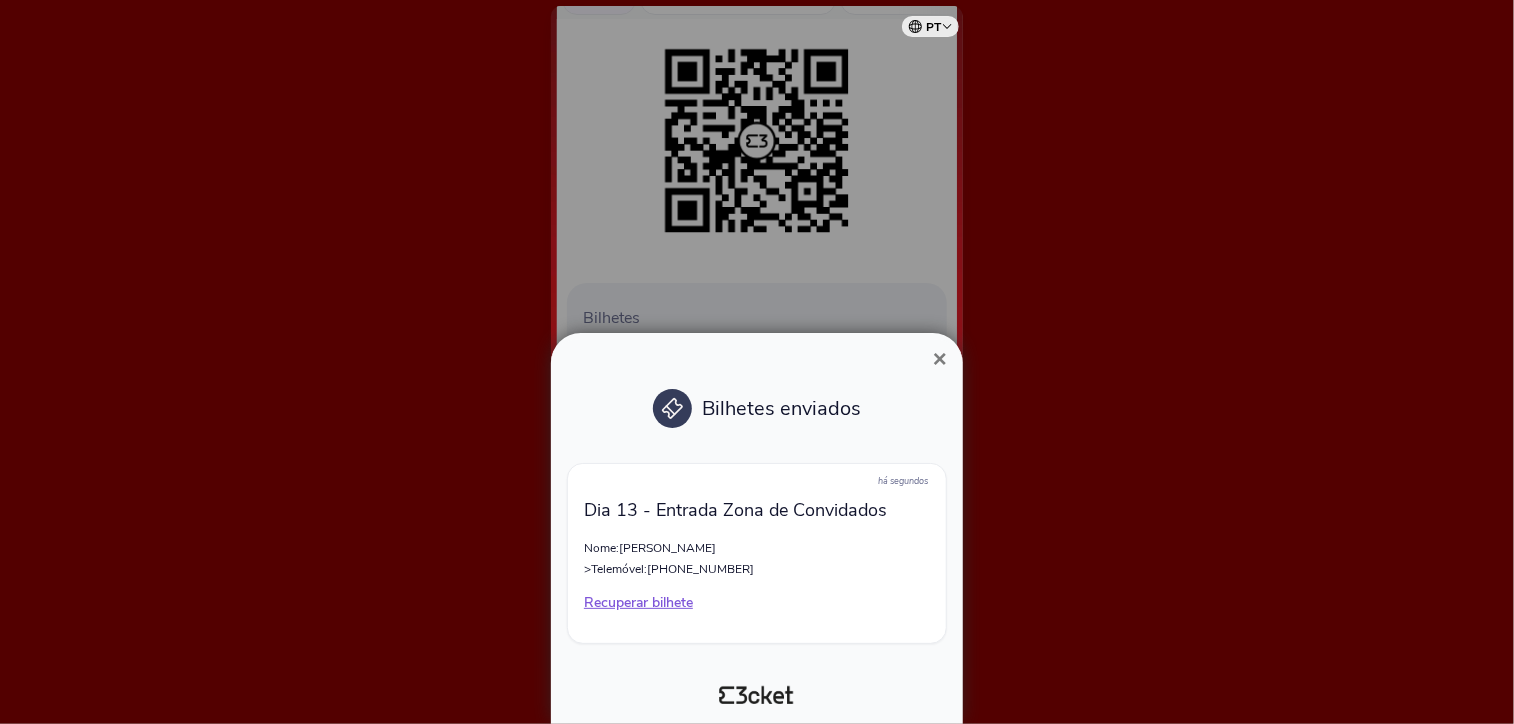 click on "×" at bounding box center [940, 358] 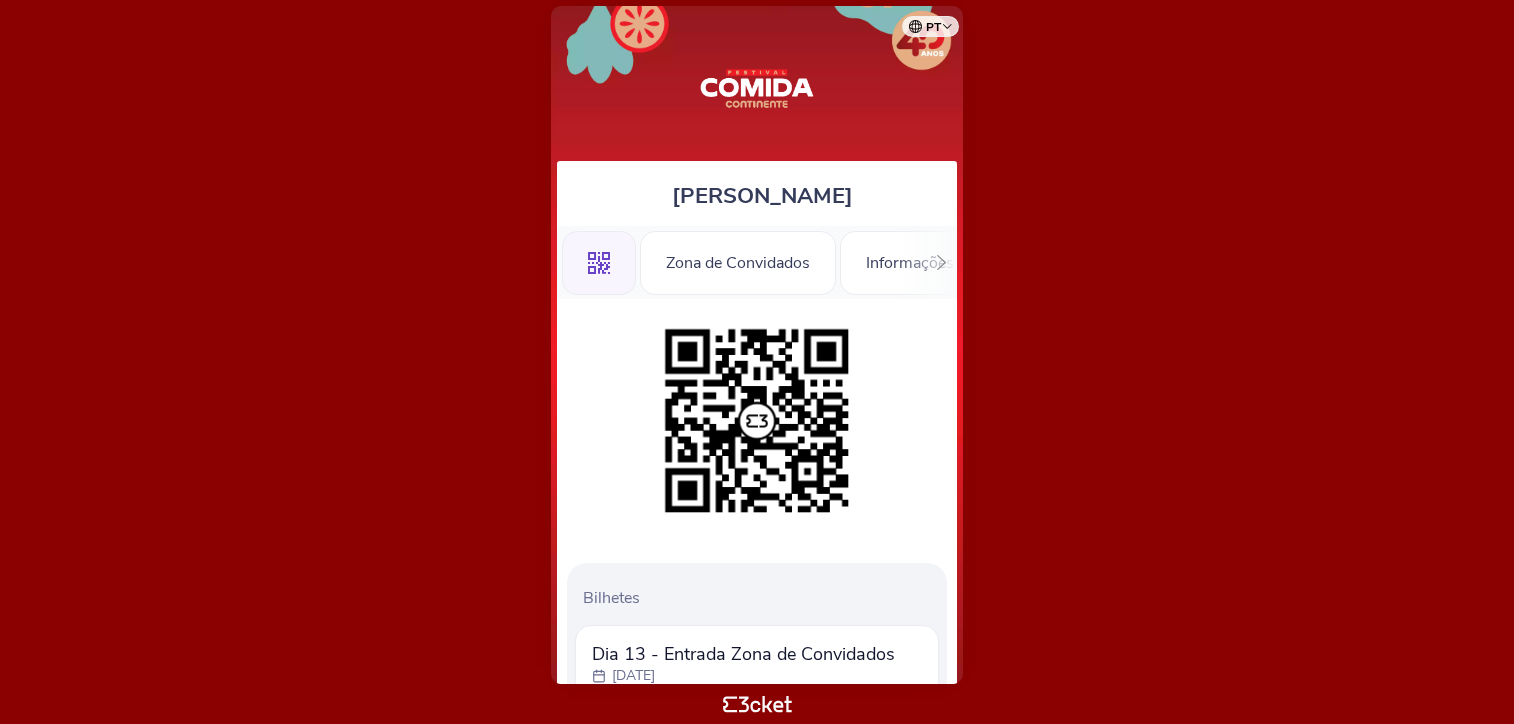 scroll, scrollTop: 0, scrollLeft: 0, axis: both 